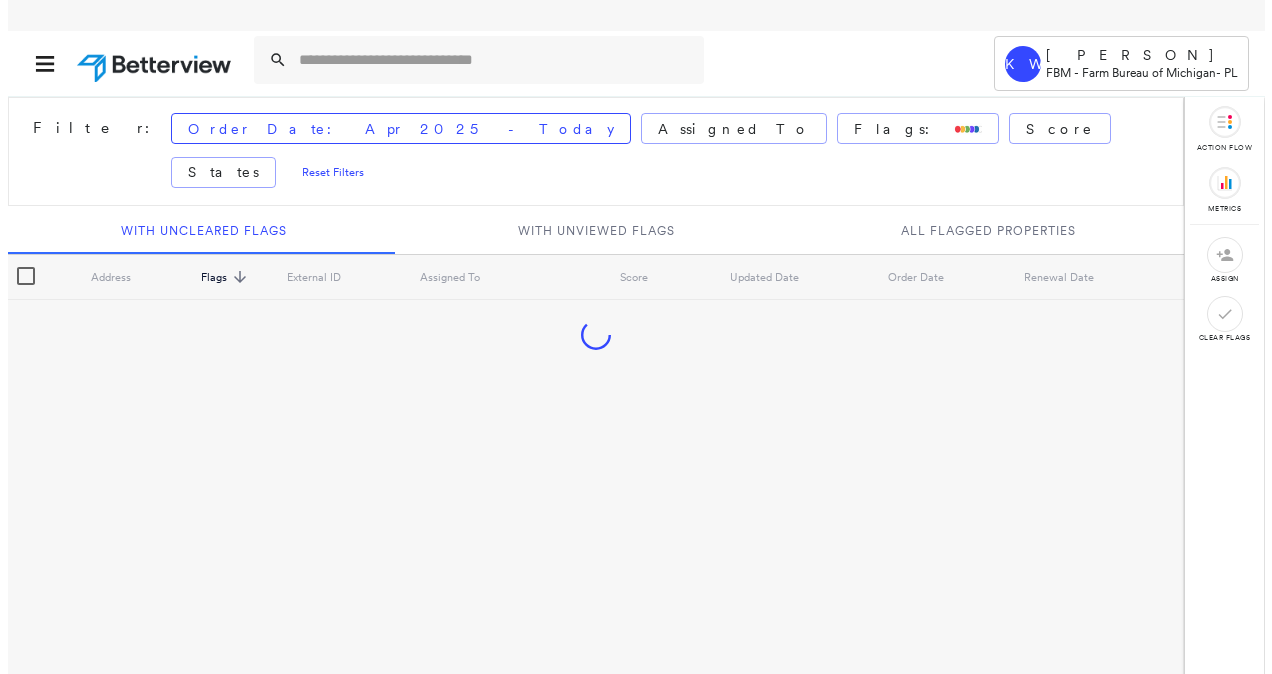 scroll, scrollTop: 0, scrollLeft: 0, axis: both 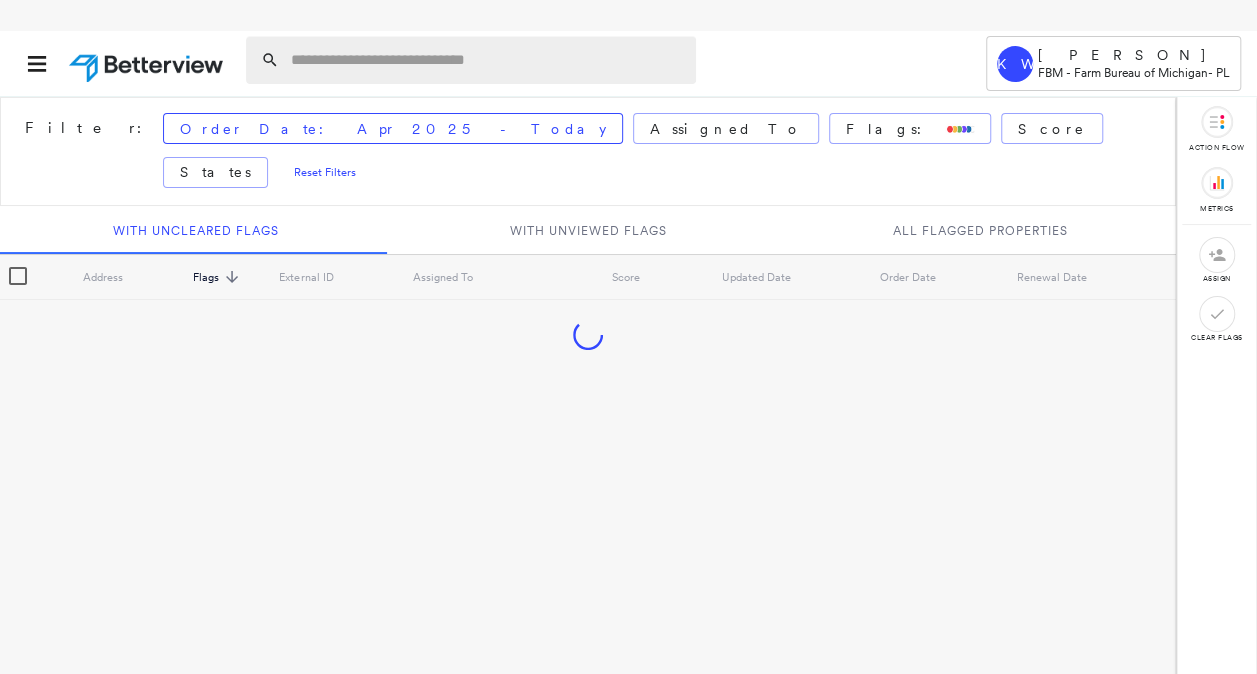 click at bounding box center [487, 60] 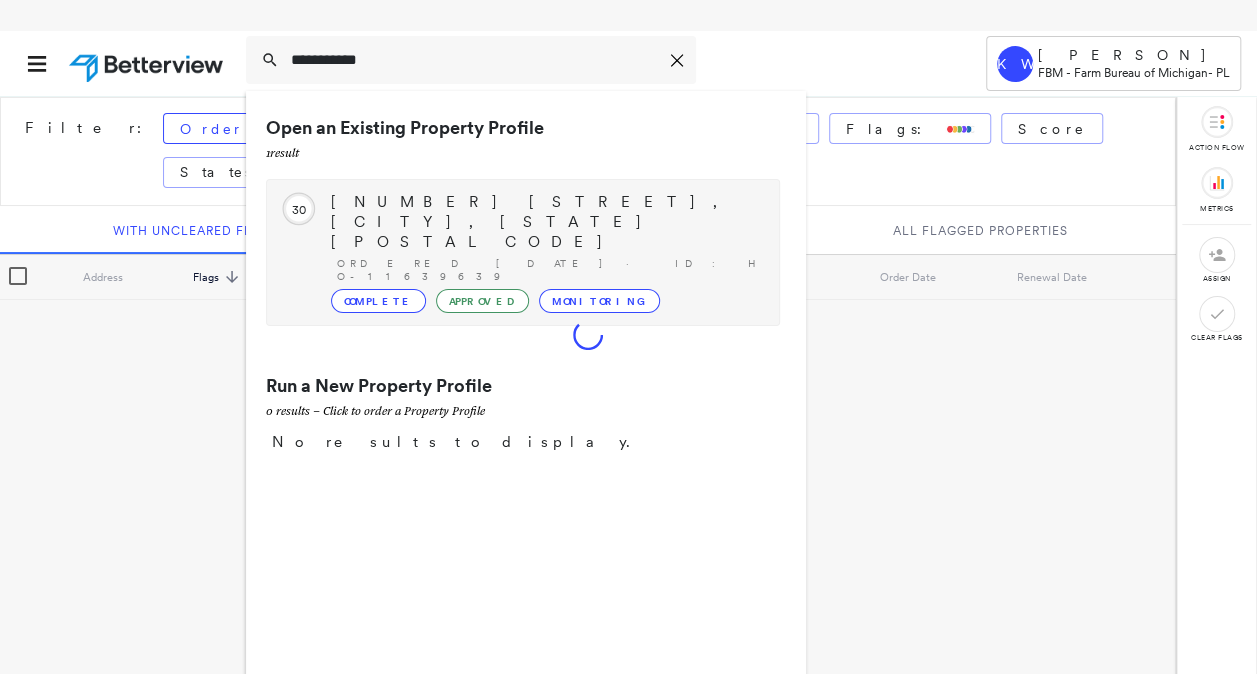 type on "**********" 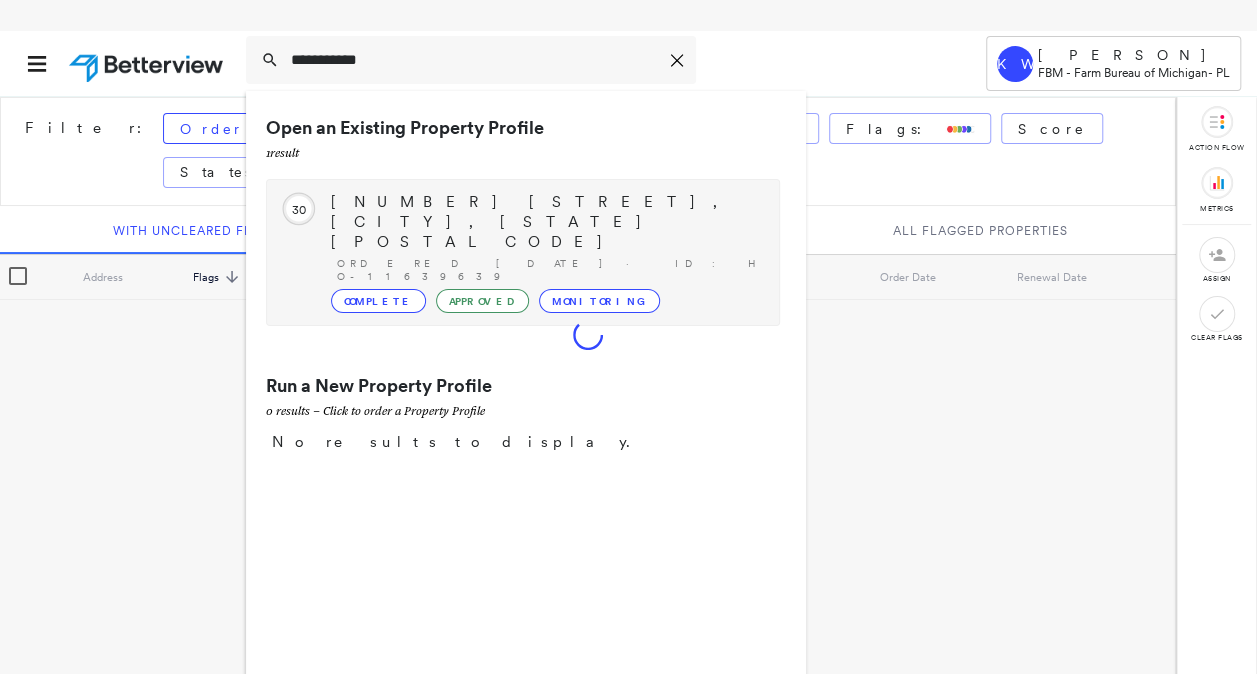 click on "[NUMBER] [STREET], [CITY], [STATE] [POSTAL CODE]" at bounding box center [545, 222] 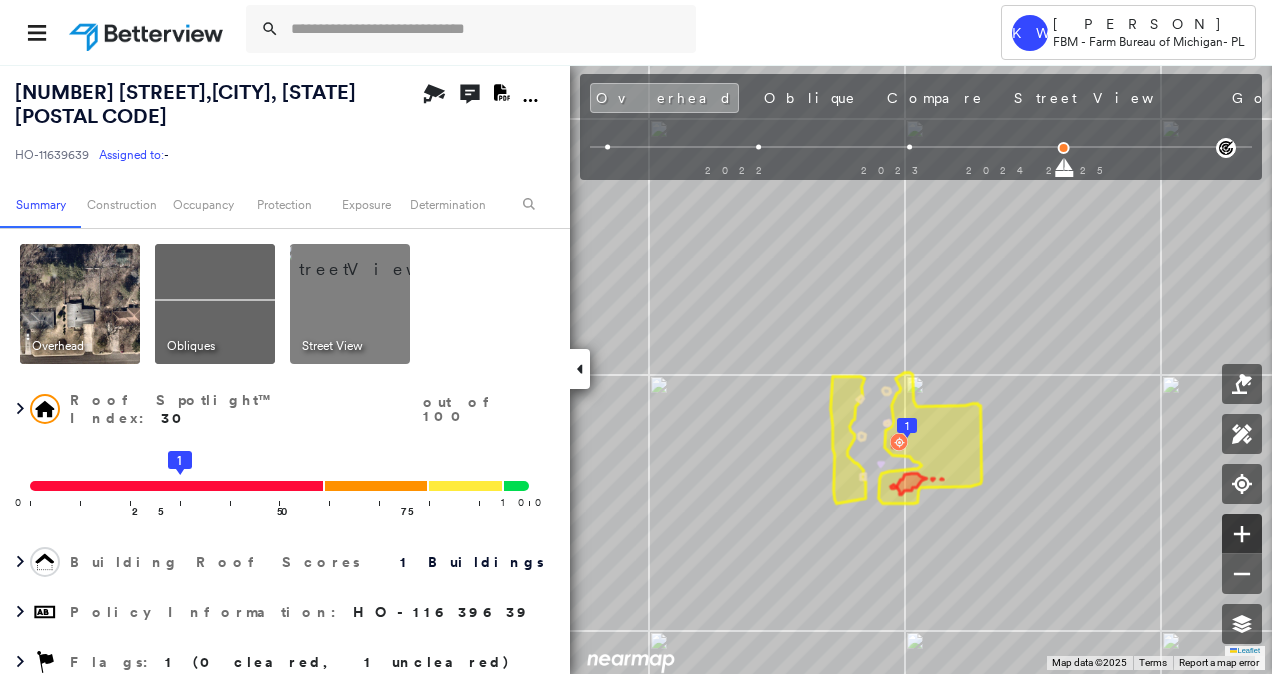click 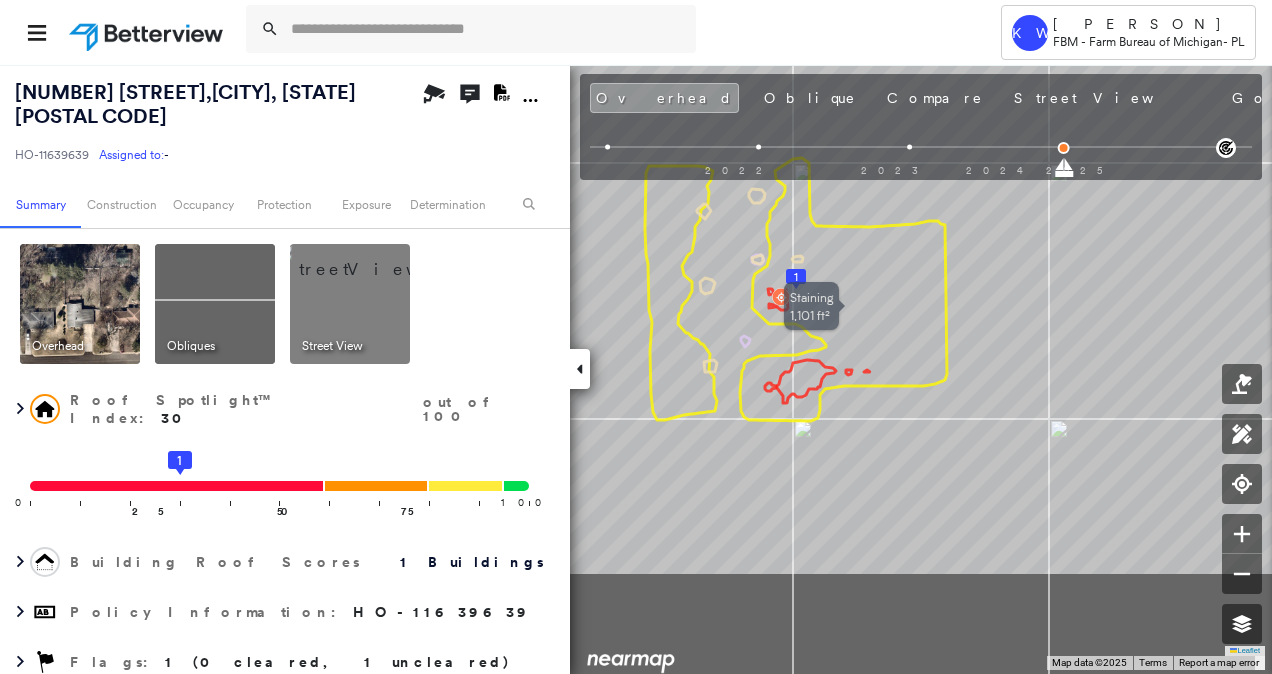 drag, startPoint x: 952, startPoint y: 493, endPoint x: 851, endPoint y: 319, distance: 201.18896 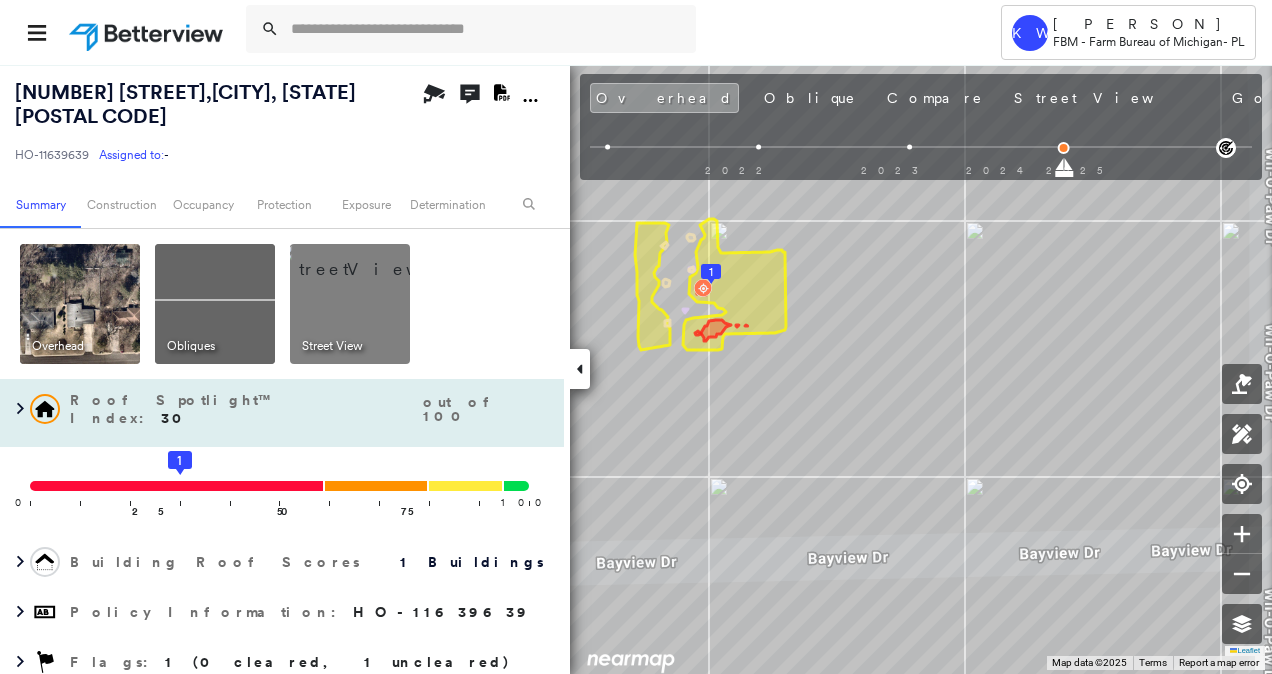 drag, startPoint x: 240, startPoint y: 282, endPoint x: 413, endPoint y: 359, distance: 189.36209 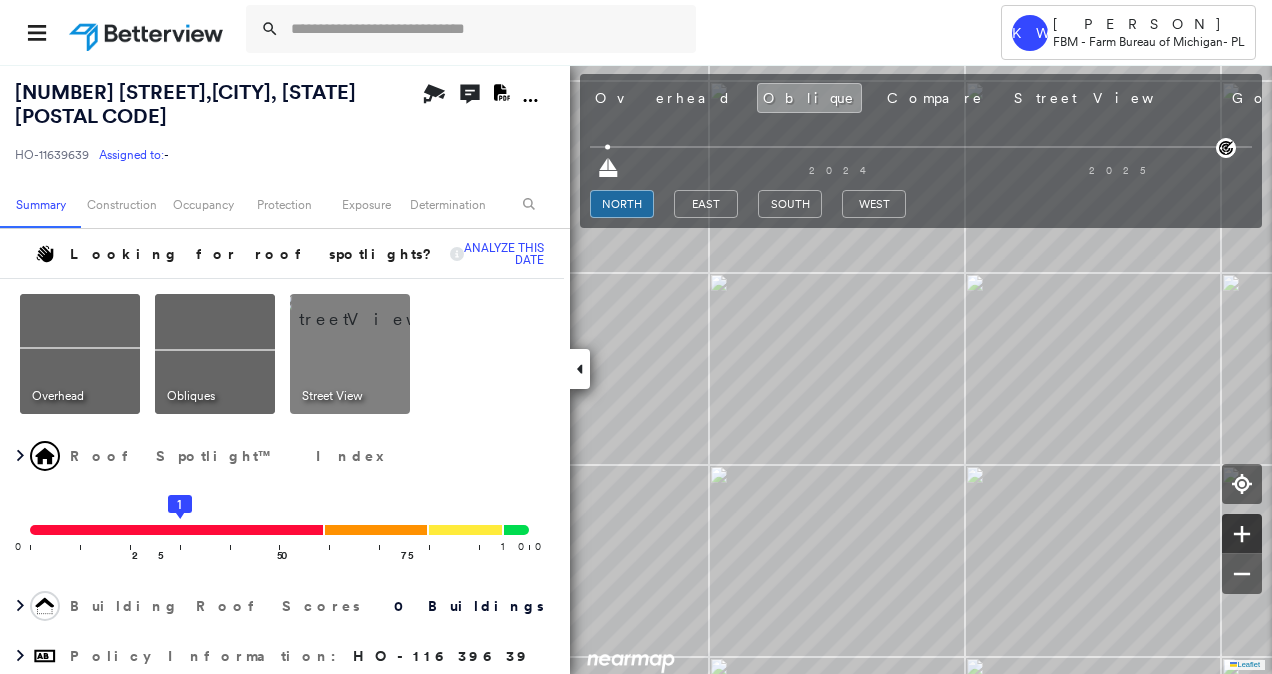 click 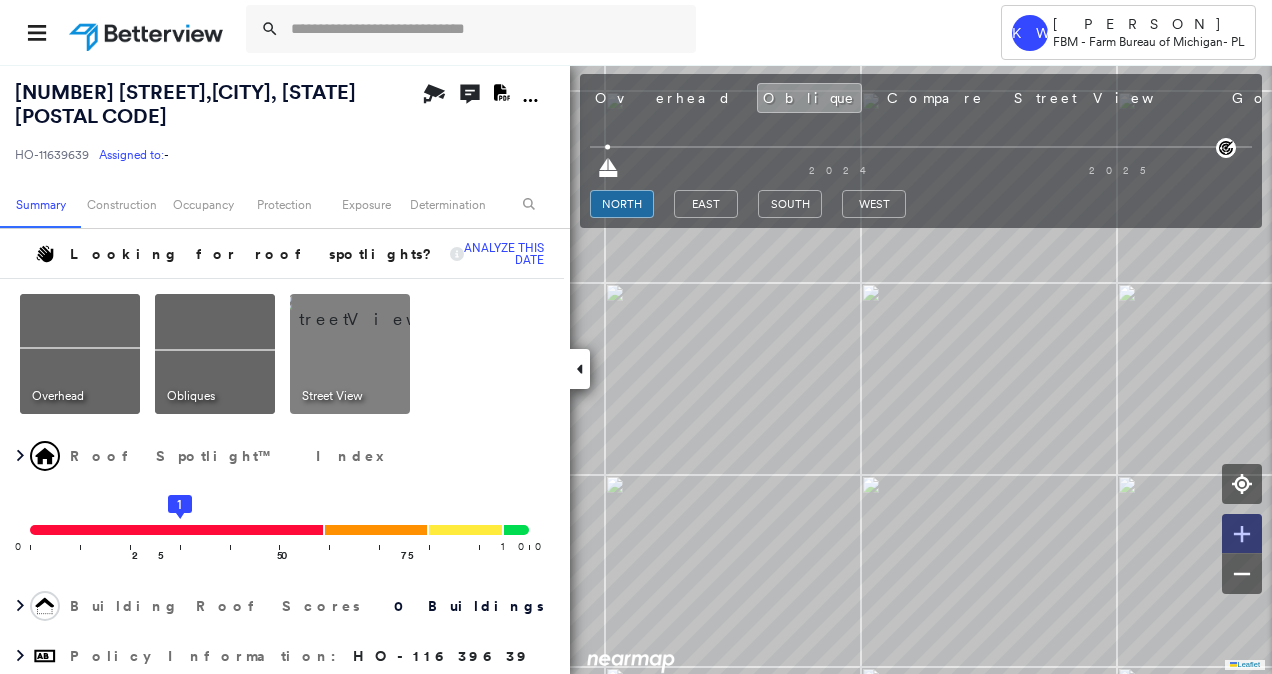 click 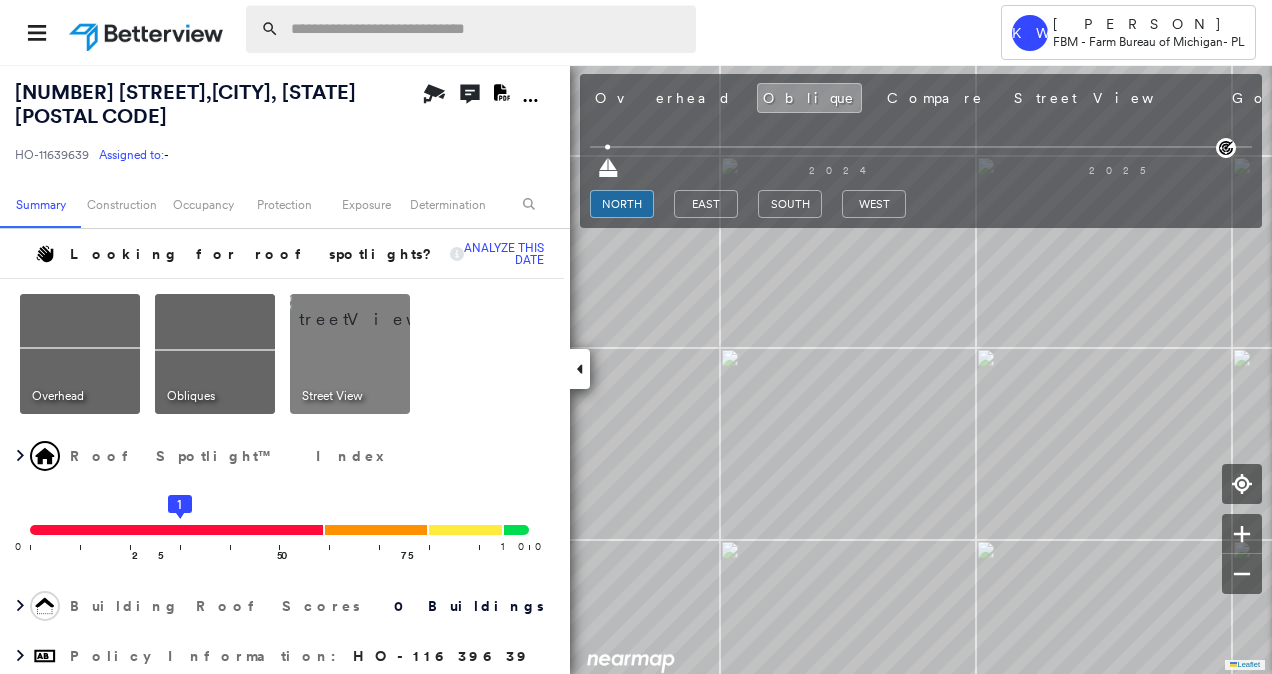 click at bounding box center [487, 29] 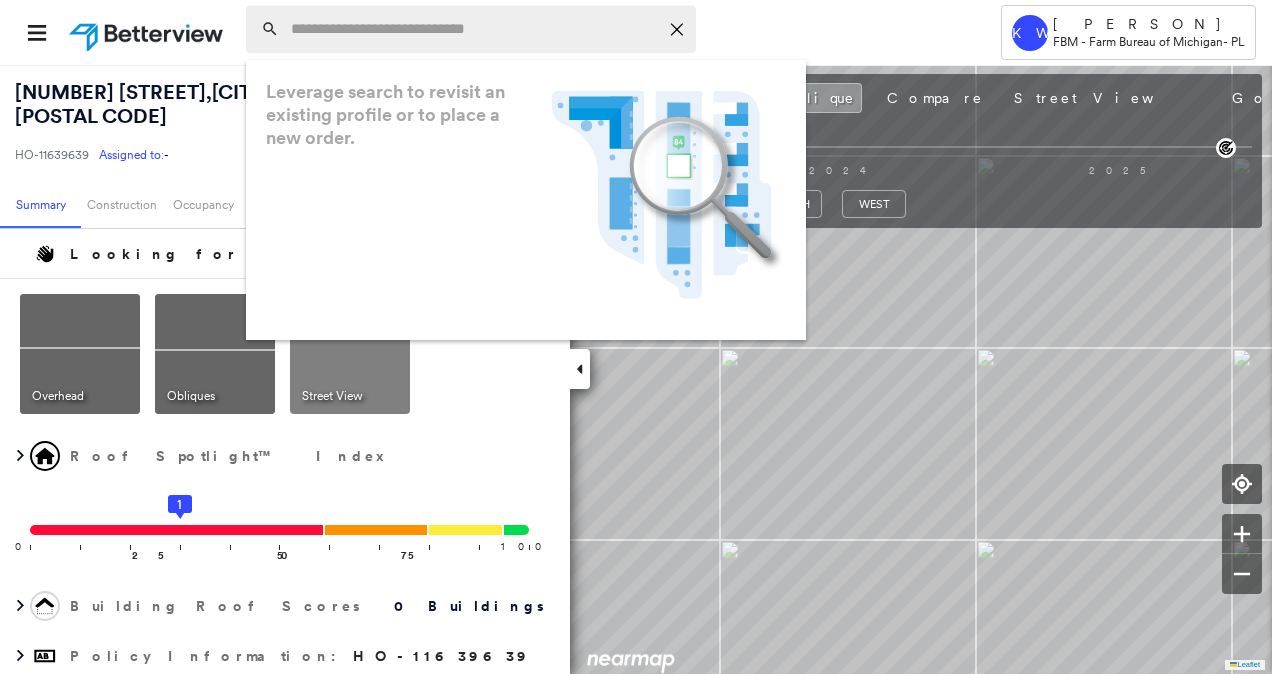 paste on "**********" 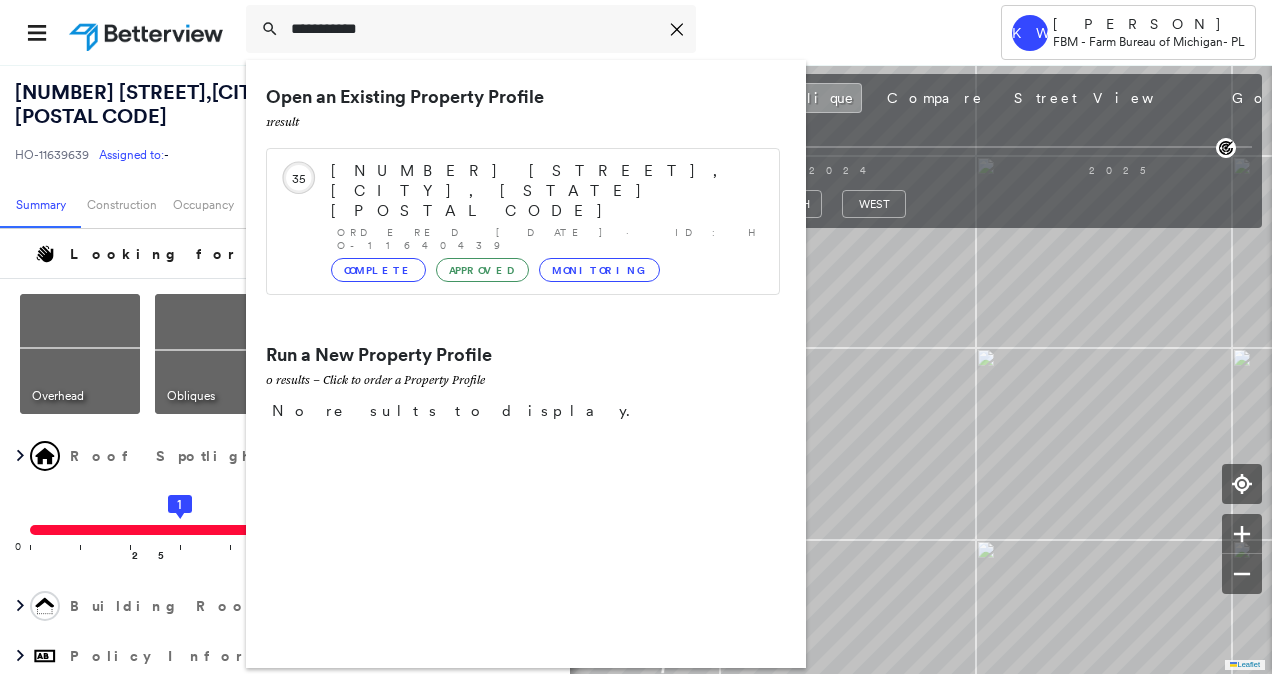 type on "**********" 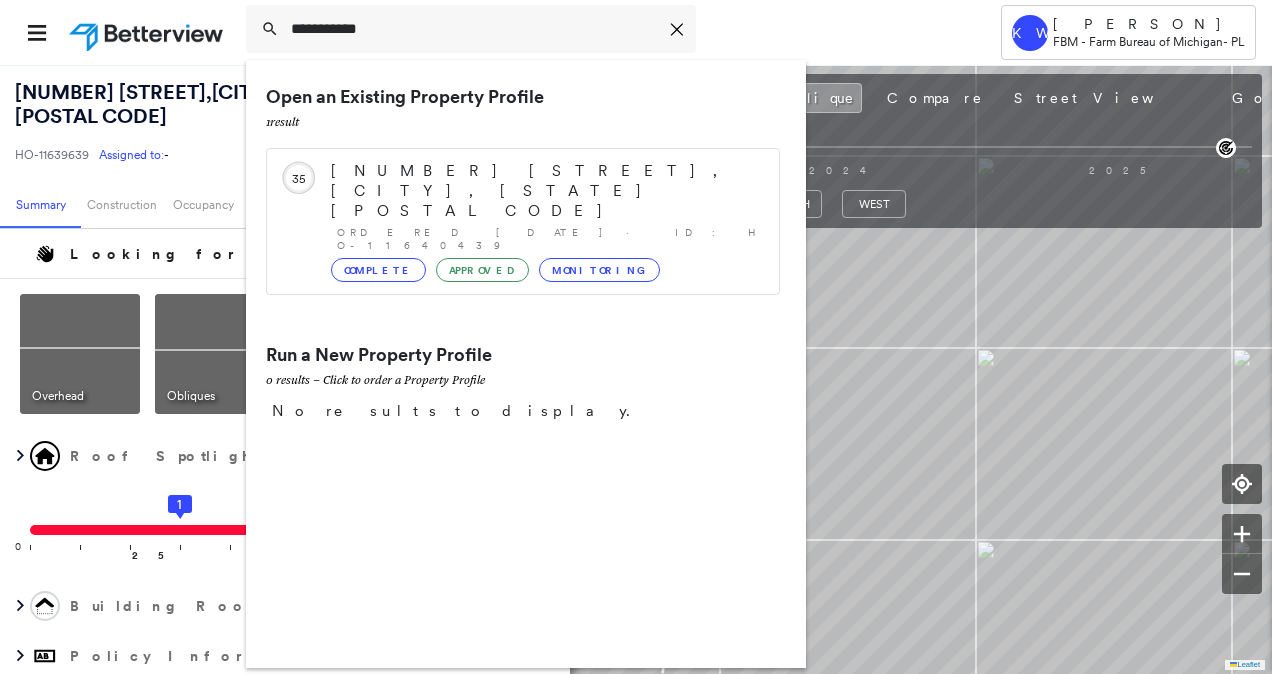 drag, startPoint x: 422, startPoint y: 178, endPoint x: 425, endPoint y: 107, distance: 71.063354 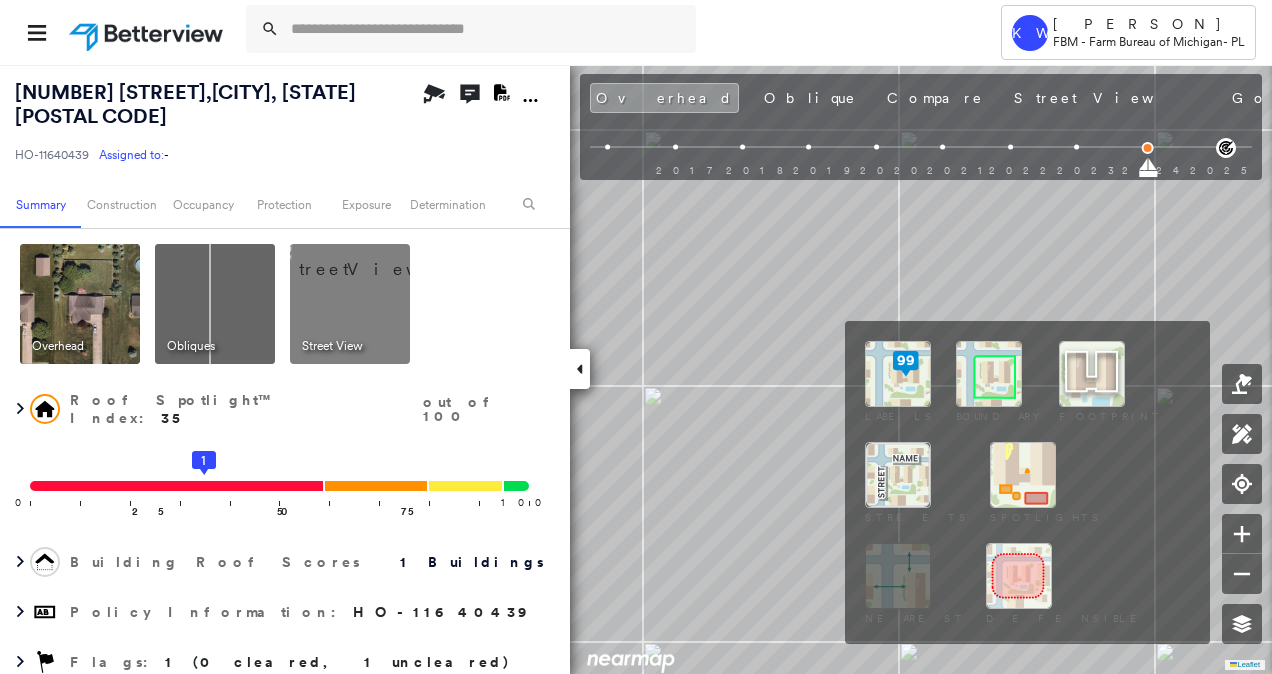 click at bounding box center (1023, 475) 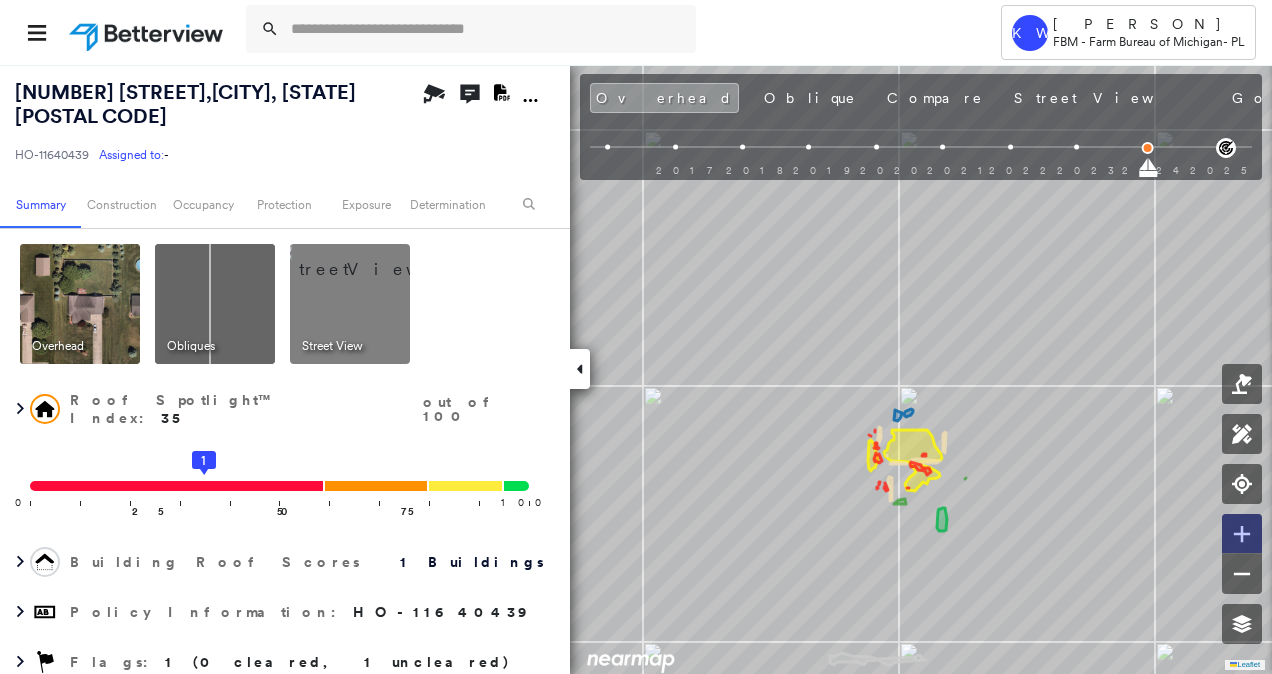 click 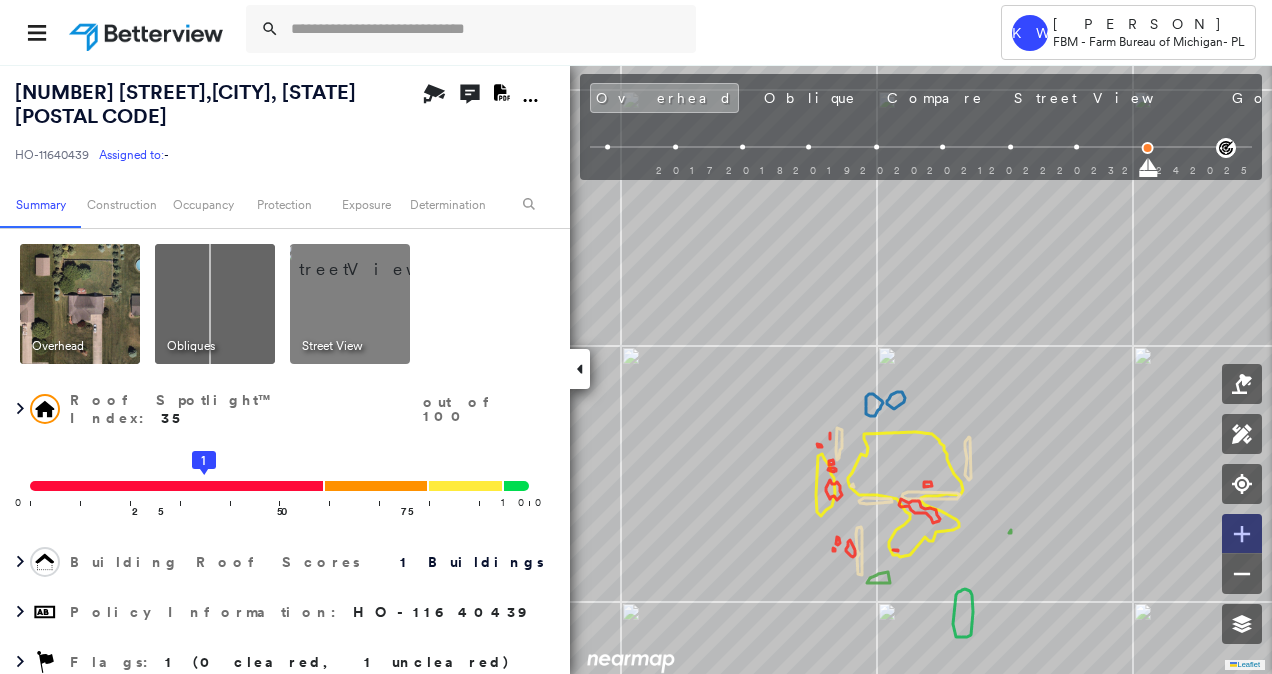 click 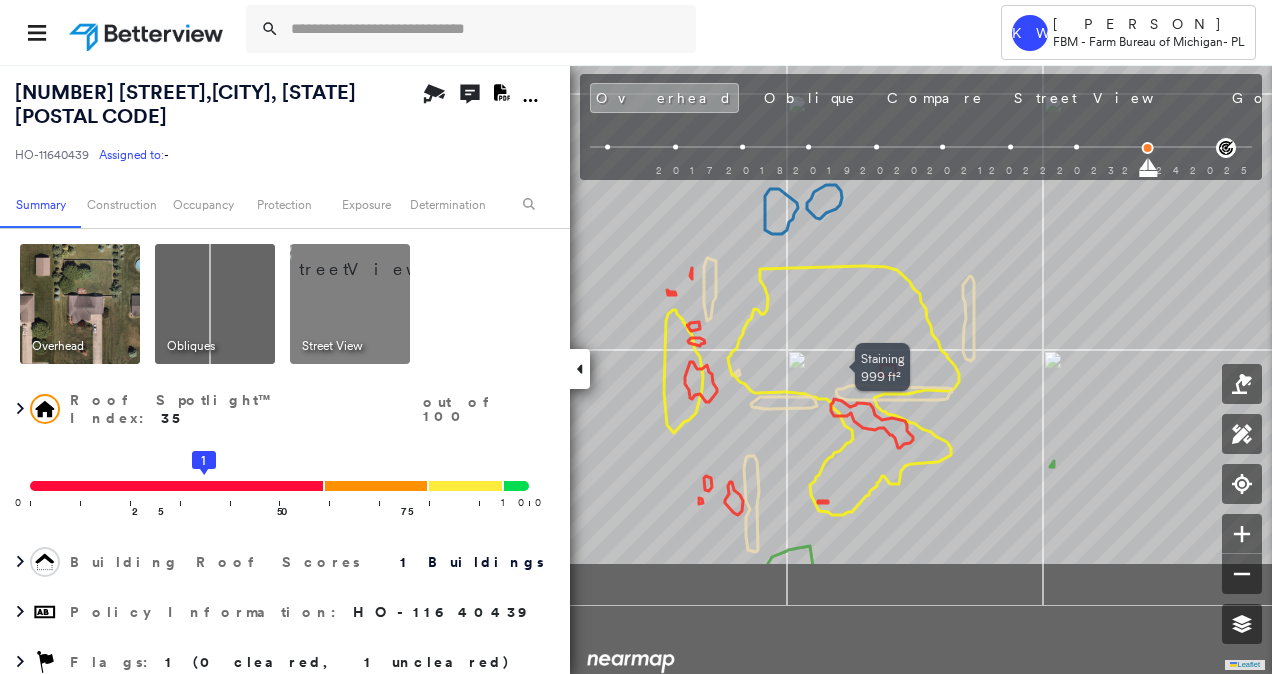 drag, startPoint x: 853, startPoint y: 538, endPoint x: 804, endPoint y: 358, distance: 186.55026 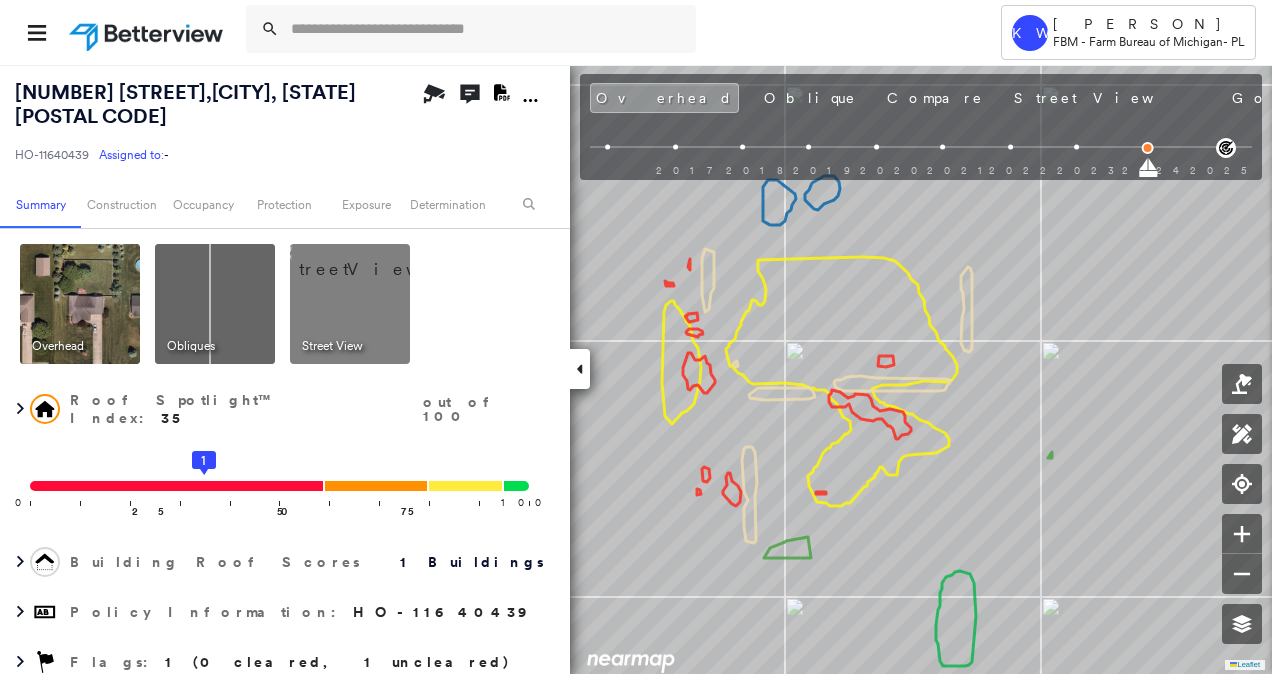 drag, startPoint x: 236, startPoint y: 310, endPoint x: 359, endPoint y: 358, distance: 132.03409 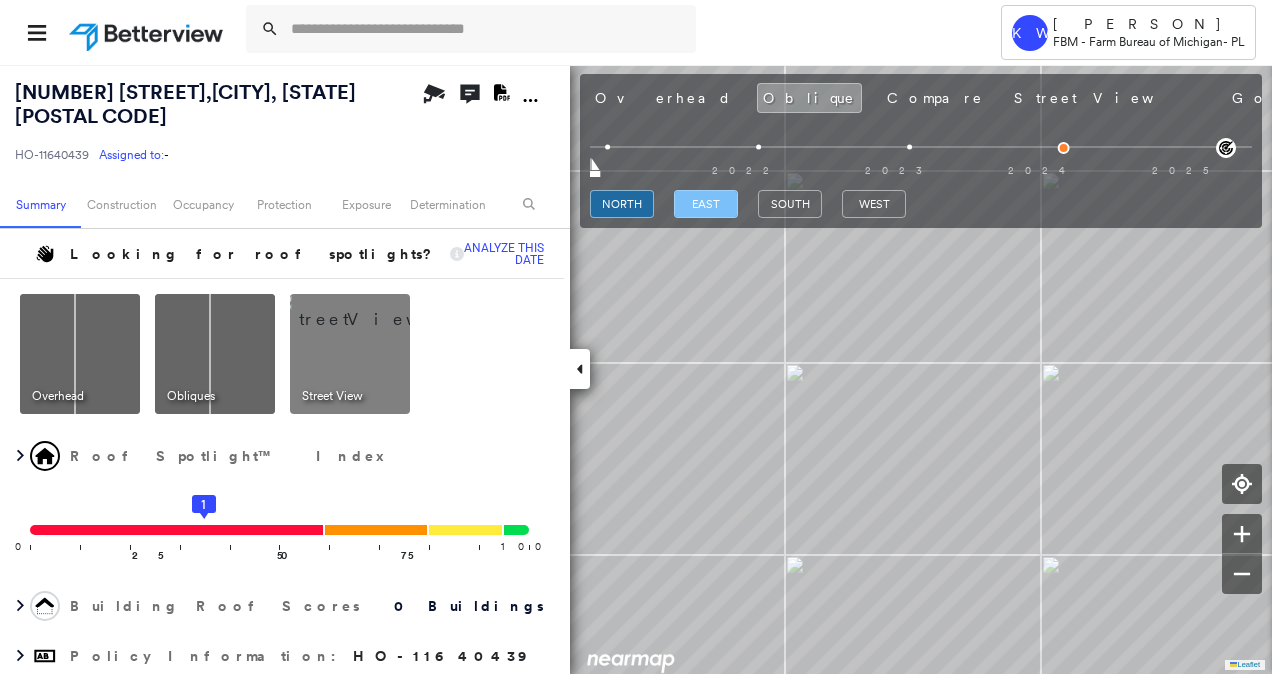 click on "east" at bounding box center (706, 204) 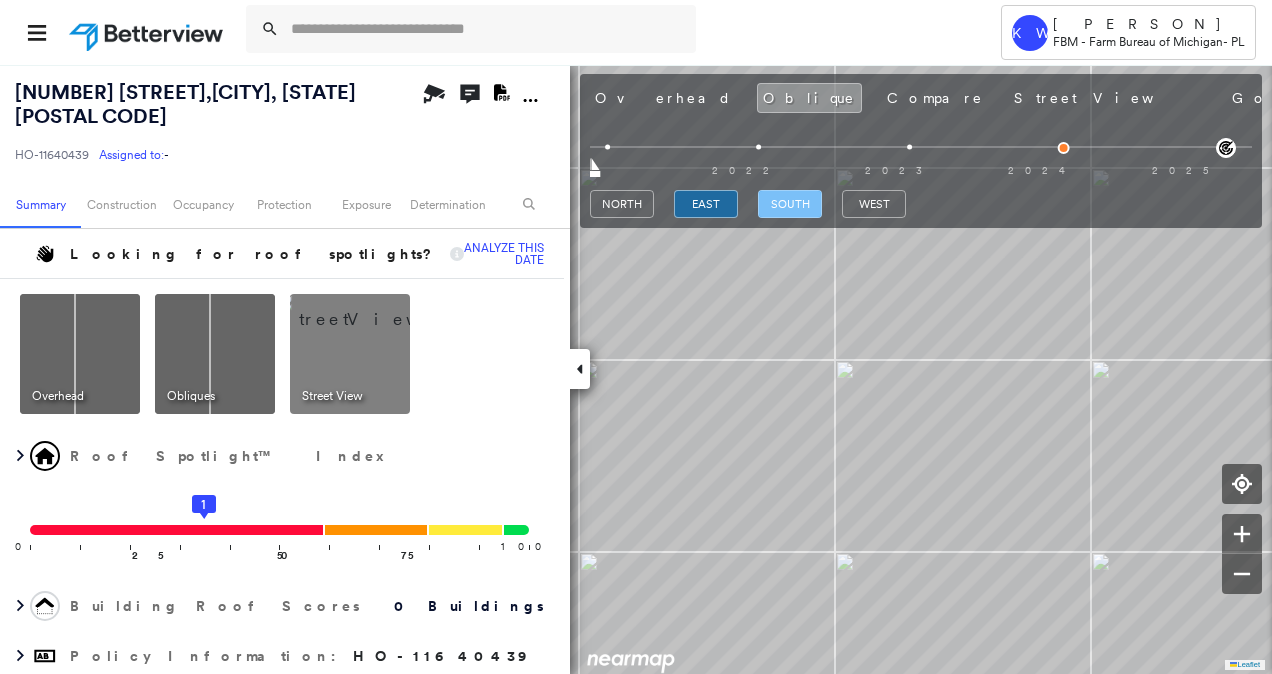 click on "south" at bounding box center [790, 204] 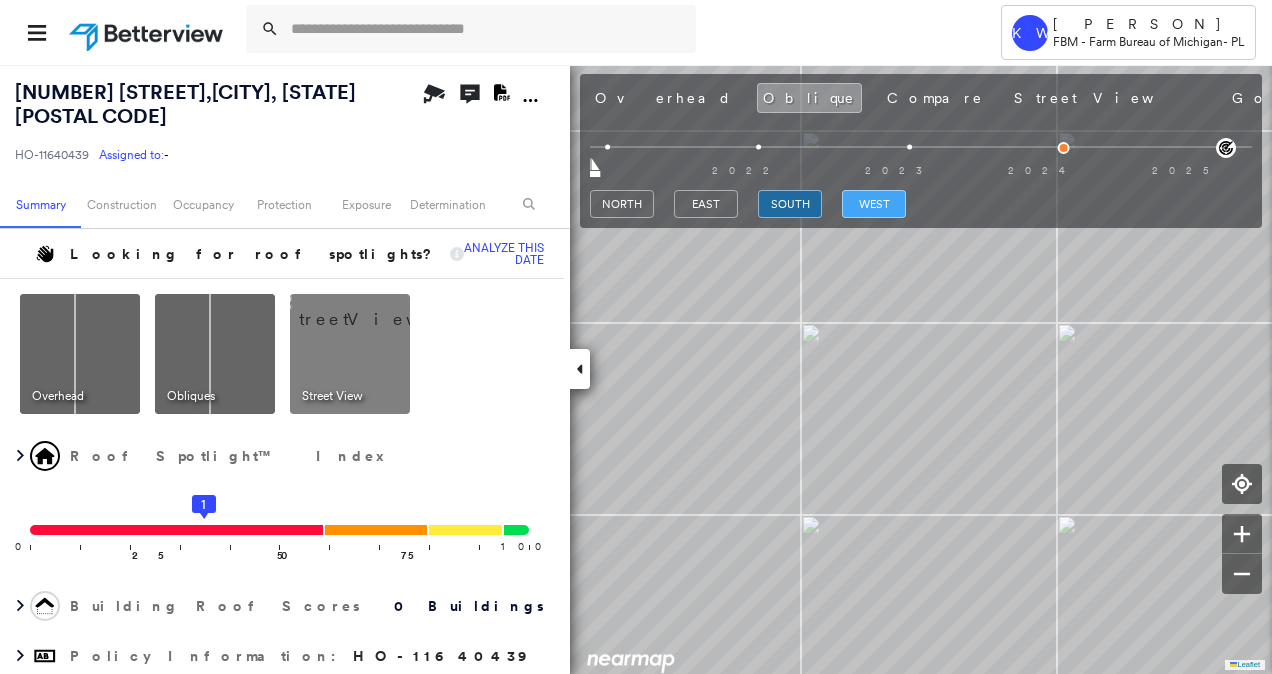click on "west" at bounding box center [874, 204] 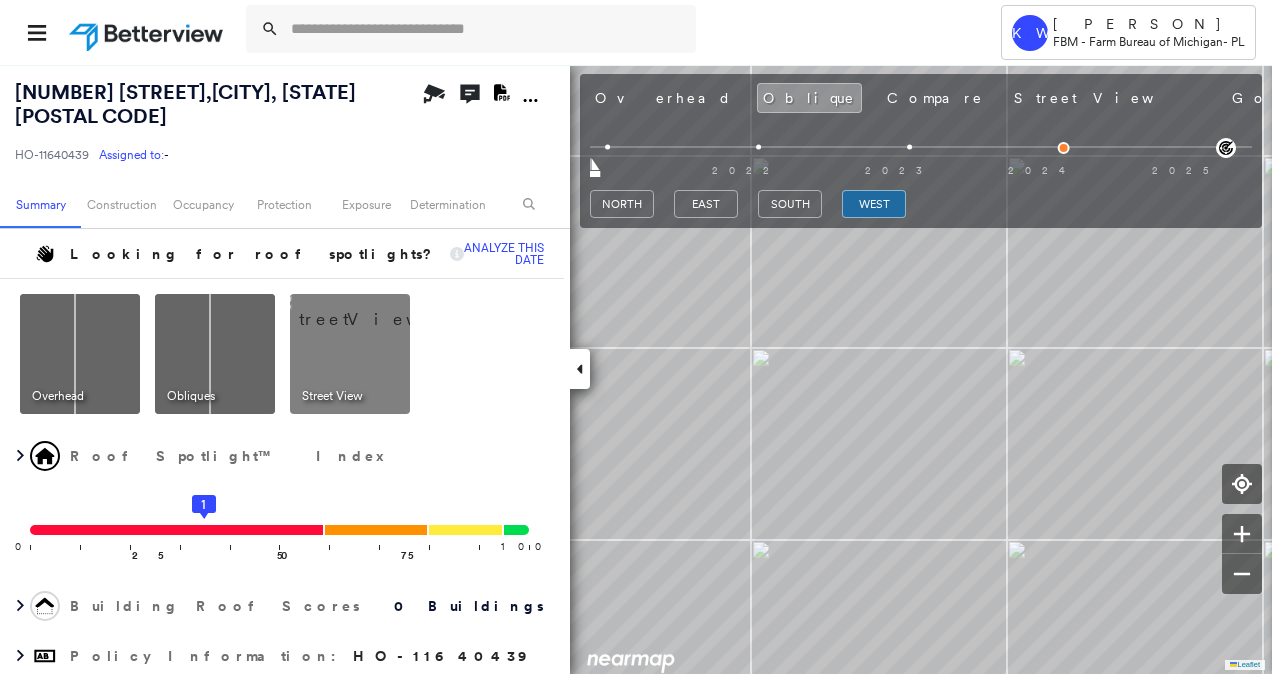 click on "Download PDF Report" 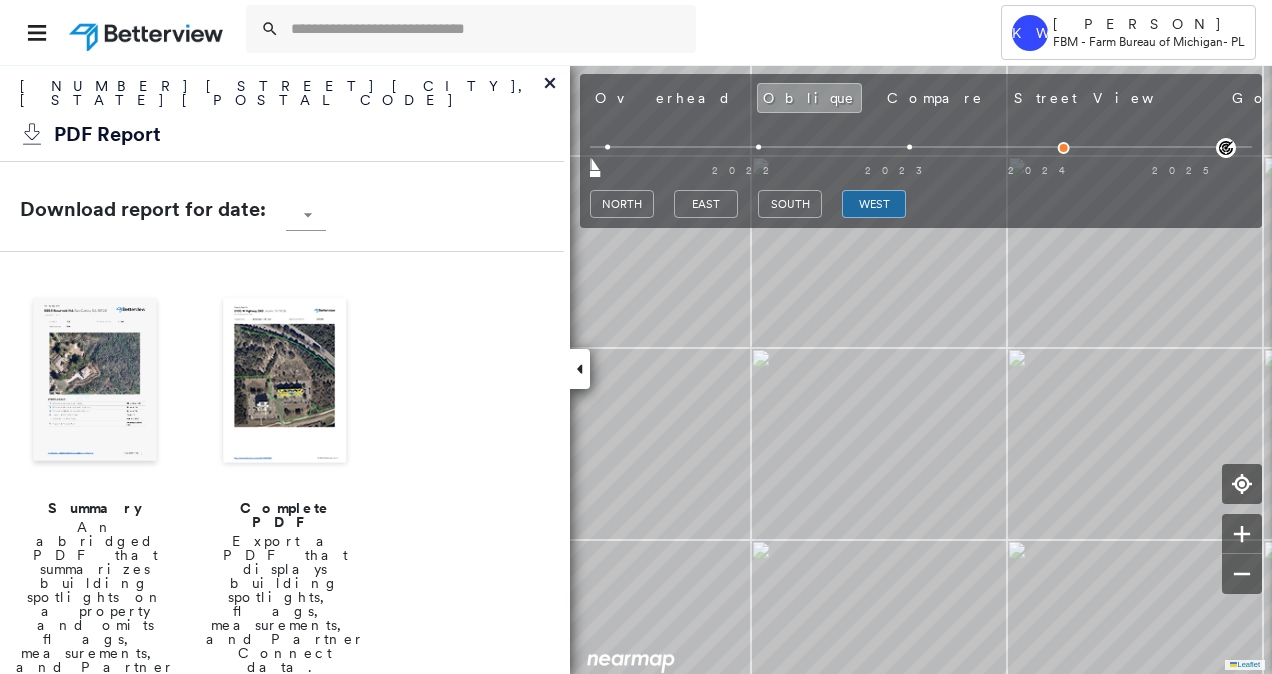 click at bounding box center (95, 382) 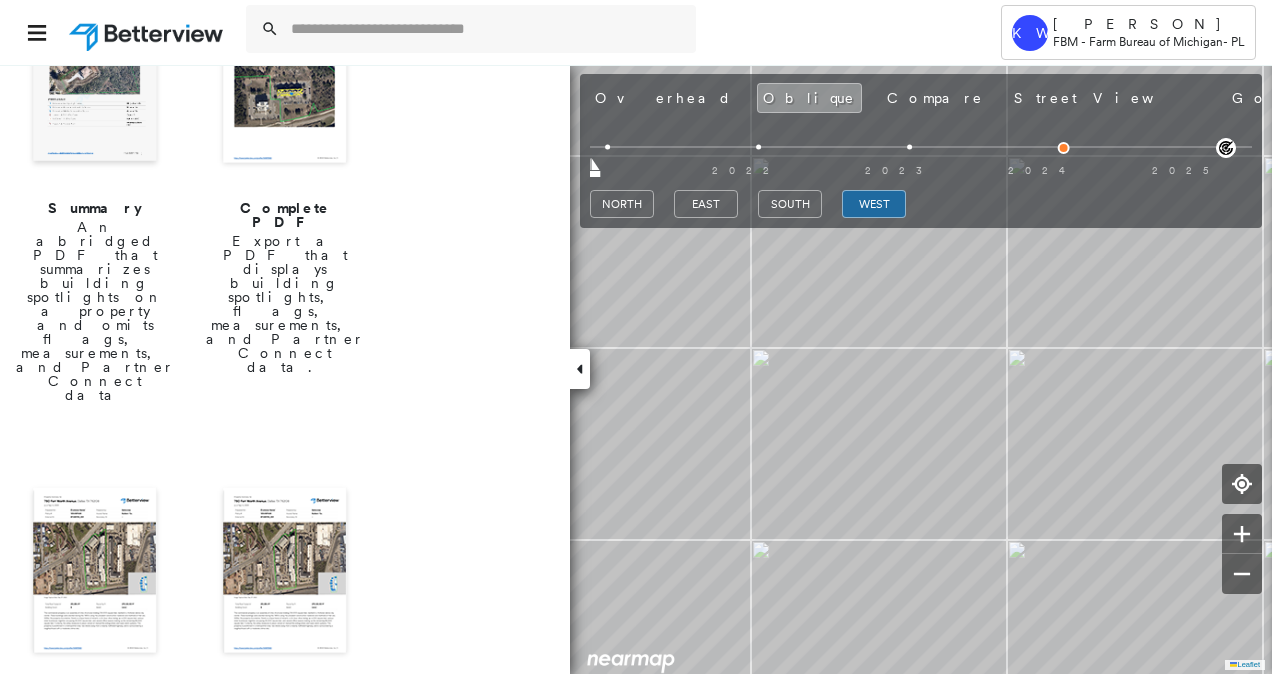 scroll, scrollTop: 339, scrollLeft: 0, axis: vertical 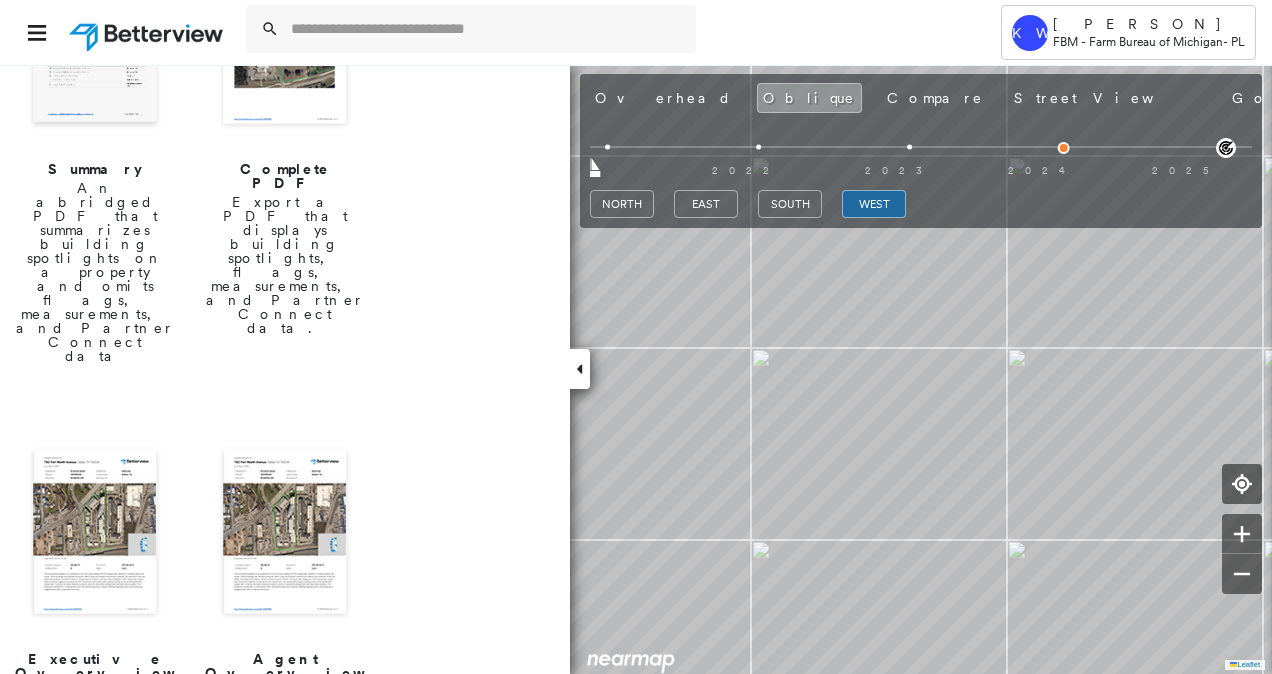 click at bounding box center (285, 533) 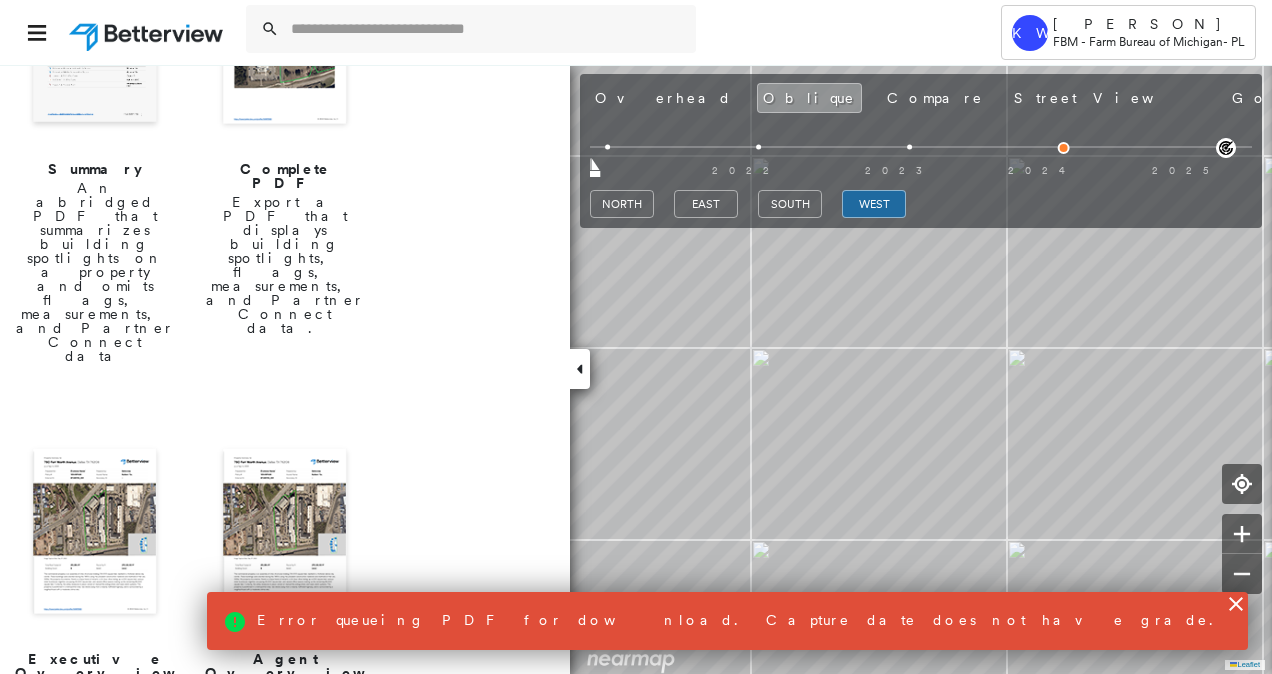 click 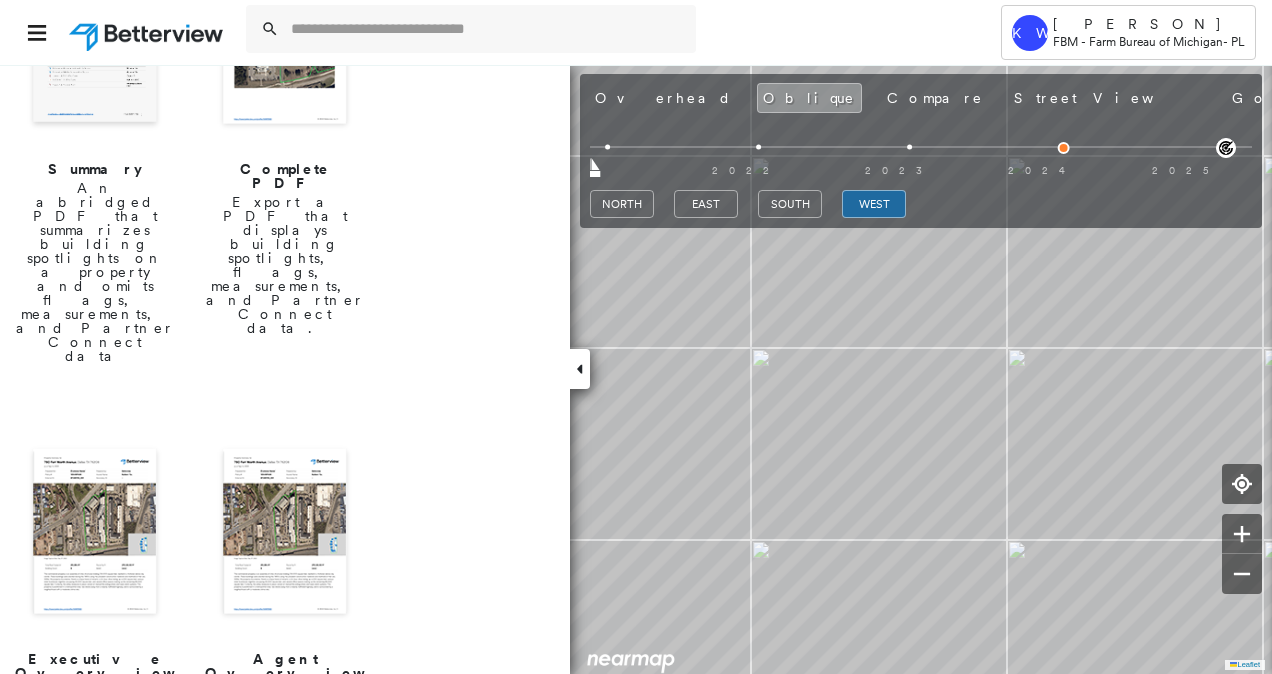 click on "Two page overview of the property that summarizes property and building conditions, without scores, for Agents." at bounding box center (285, 769) 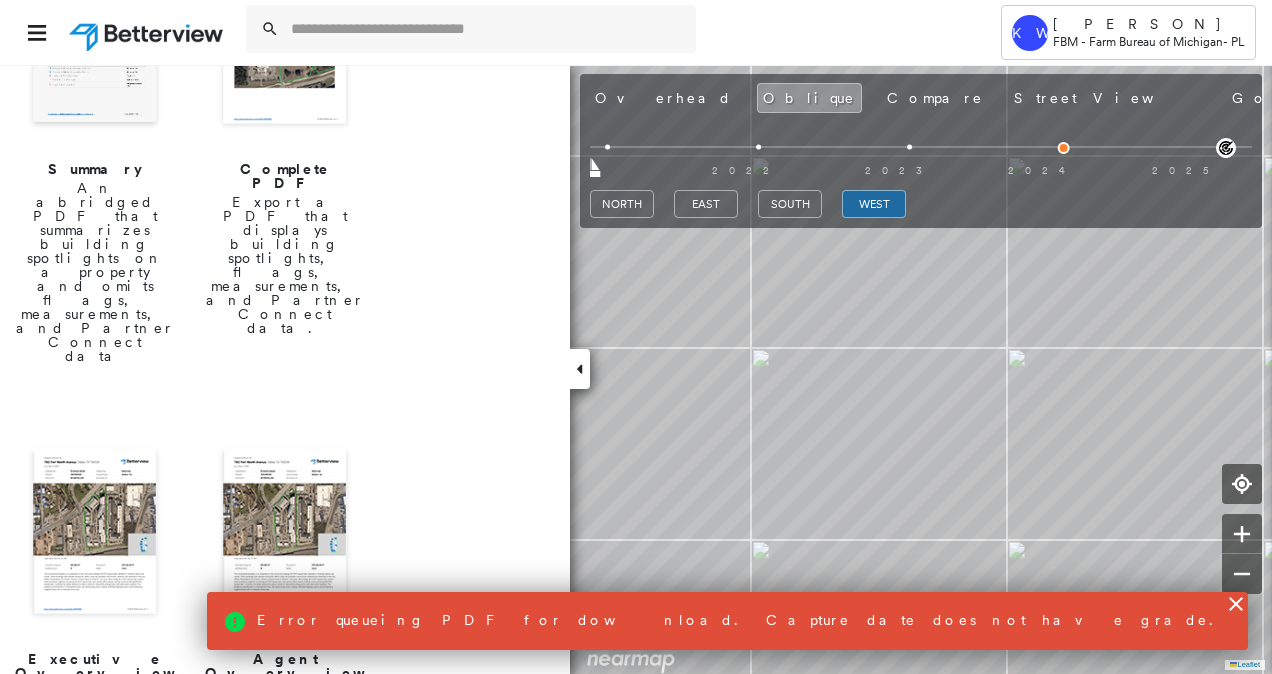 click at bounding box center (285, 533) 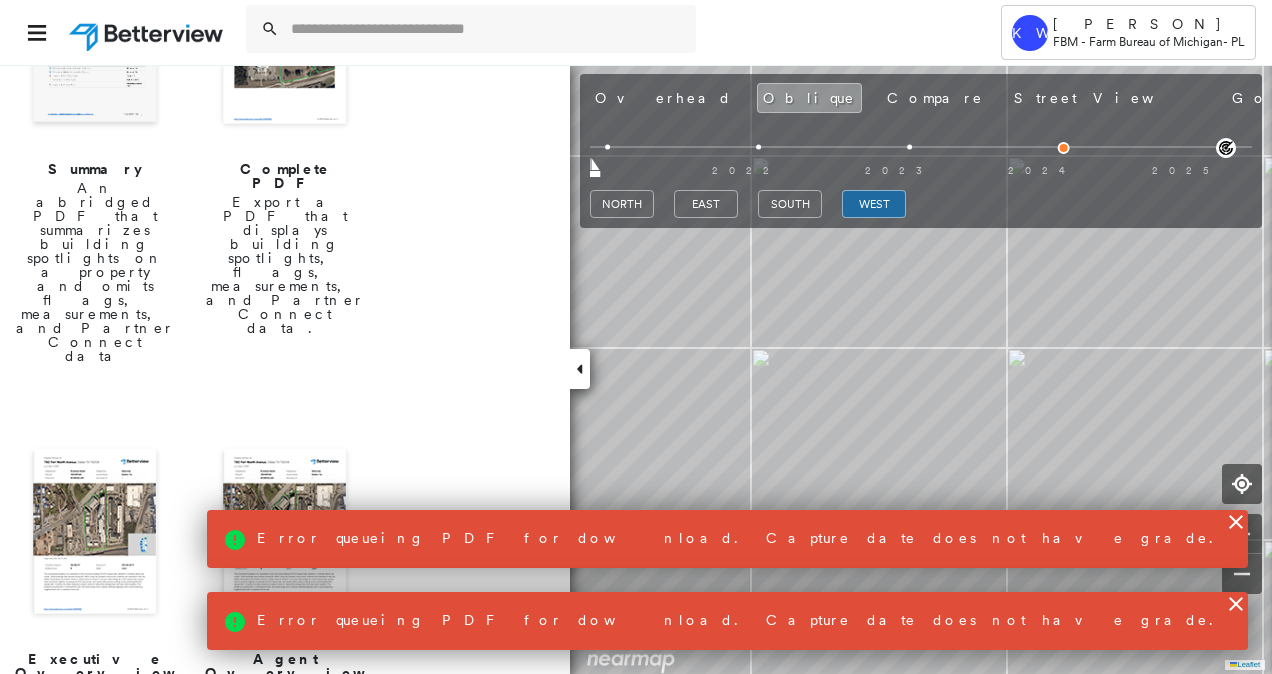 click 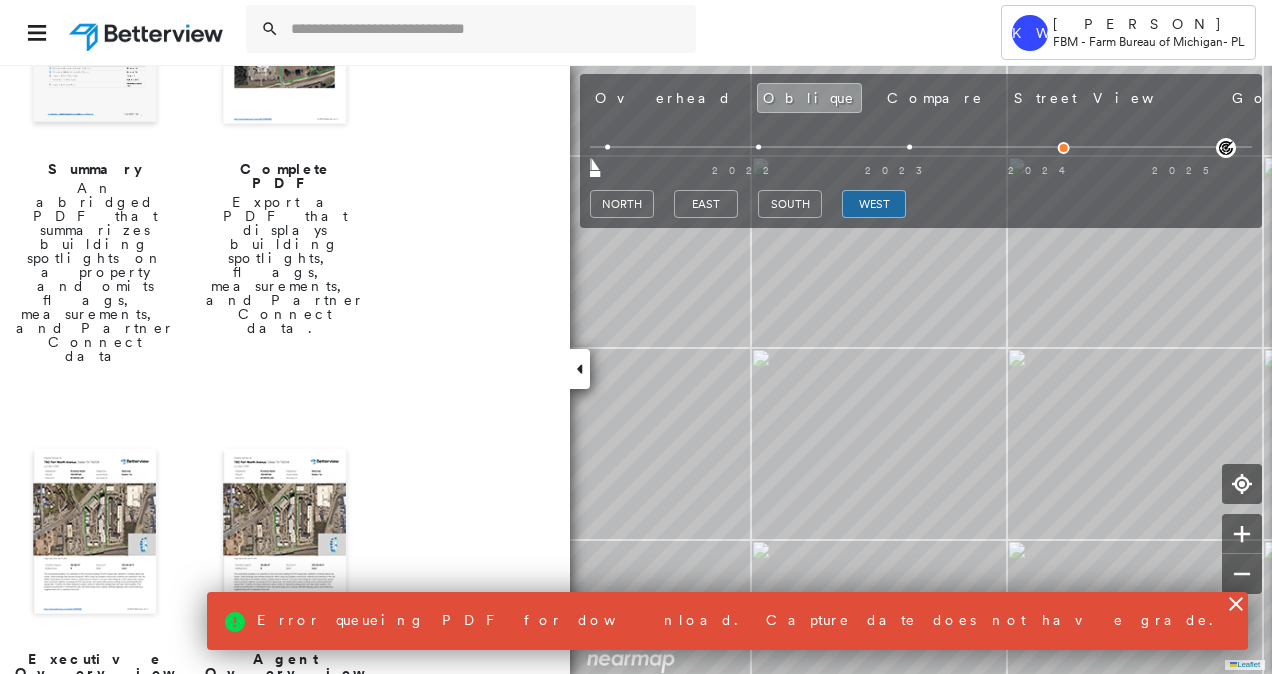 click 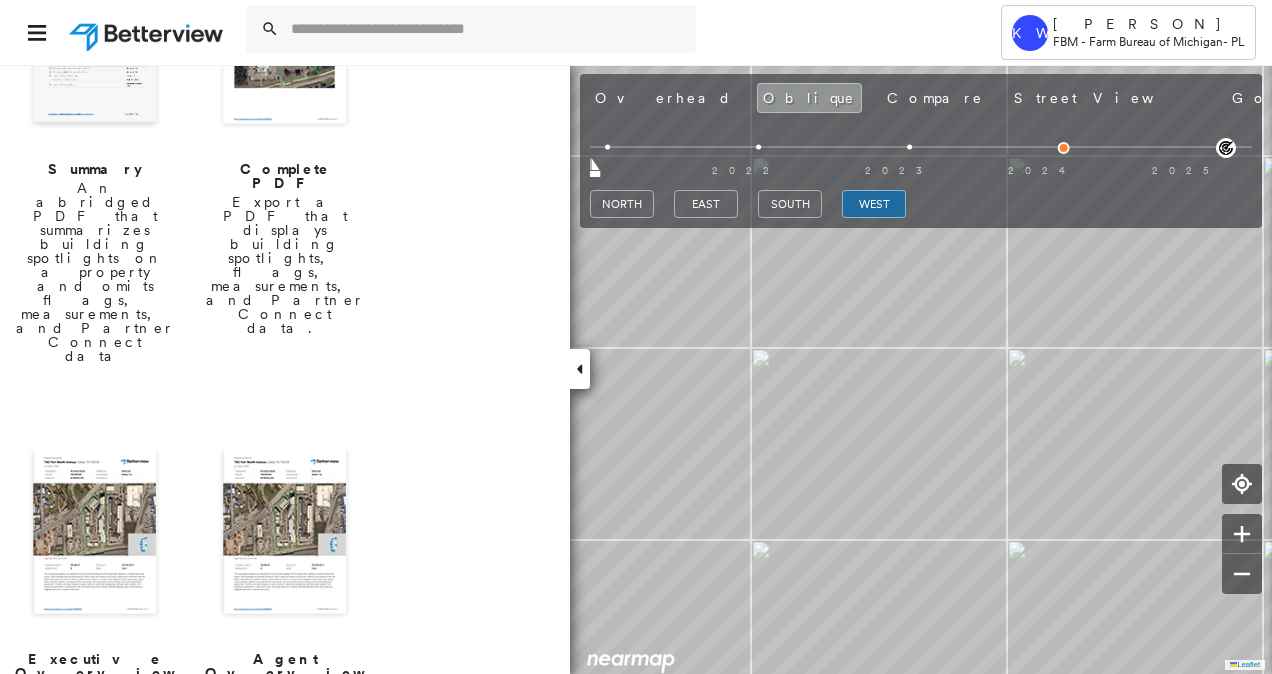 scroll, scrollTop: 0, scrollLeft: 0, axis: both 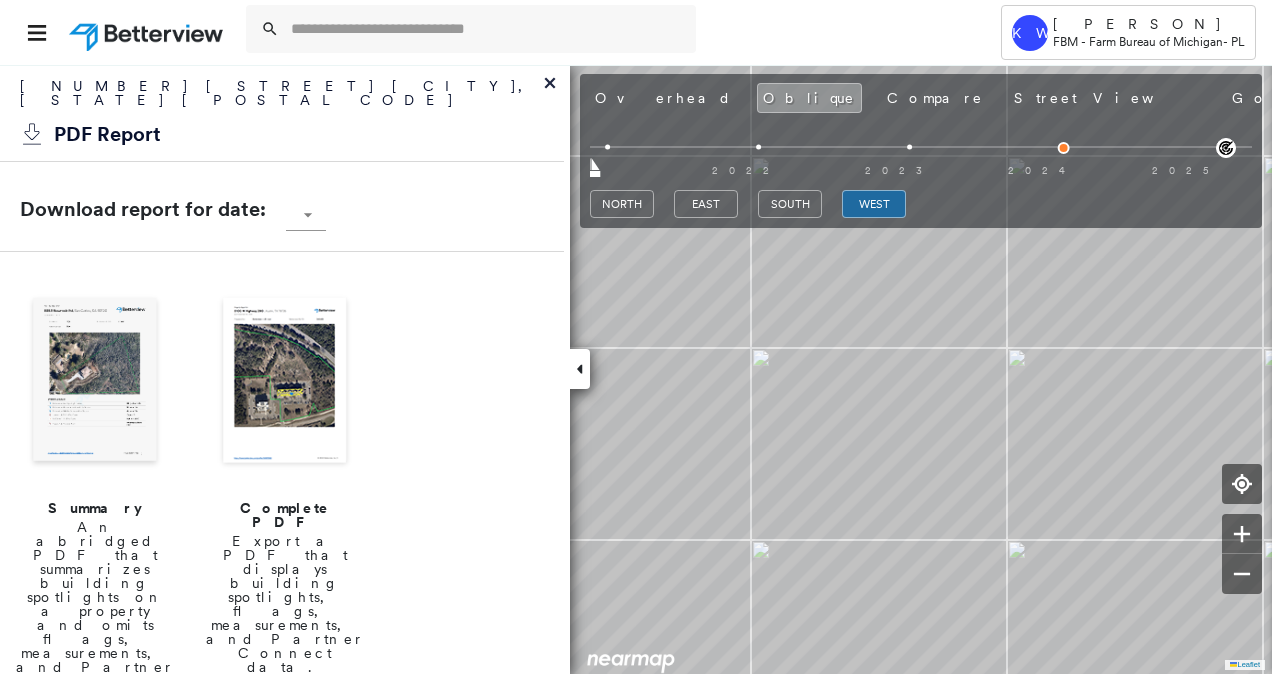 click at bounding box center [95, 382] 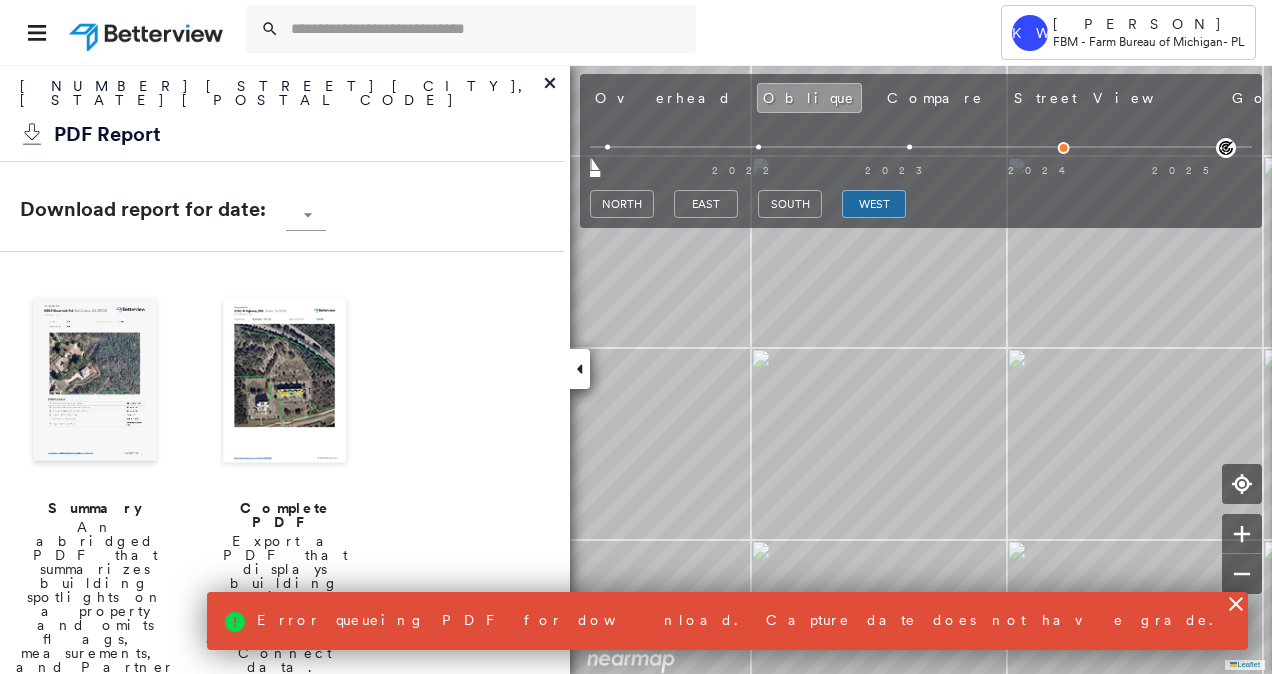 click 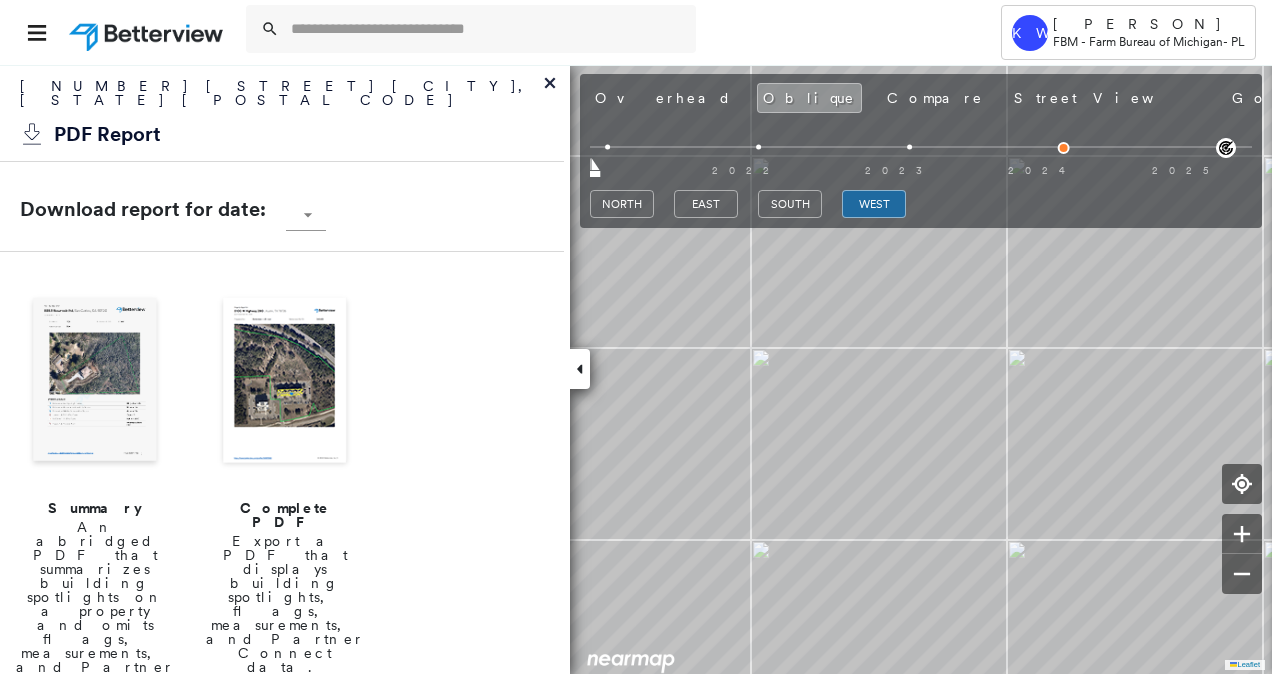click on "Tower KW [PERSON] FBM - Farm Bureau of Michigan - PL [NUMBER] [STREET] , [CITY], [STATE] [POSTAL CODE] HO-11640439 Assigned to: - Assigned to: - HO-11640439 Assigned to: - Open Comments Download PDF Report Summary Construction Occupancy Protection Exposure Determination Looking for roof spotlights? Analyze this date Overhead Obliques Street View Roof Spotlight™ Index 0 100 25 50 1 75 Building Roof Scores 0 Buildings Policy Information : HO-11640439 Flags : 1 (0 cleared, 1 uncleared) Construction Occupancy Place Detail Protection Exposure FEMA Risk Index Additional Perils Determination Flags : 1 (0 cleared, 1 uncleared) Uncleared Flags (1) Cleared Flags (0) High High Priority Flagged [DATE] Clear Action Taken New Entry History Quote/New Business Terms & Conditions Added ACV Endorsement Added Cosmetic Endorsement Inspection/Loss Control Report Information Added to Inspection Survey Onsite Inspection Ordered Determined No Inspection Needed General Used Report to Further Agent/Insured Discussion Save" at bounding box center [636, 337] 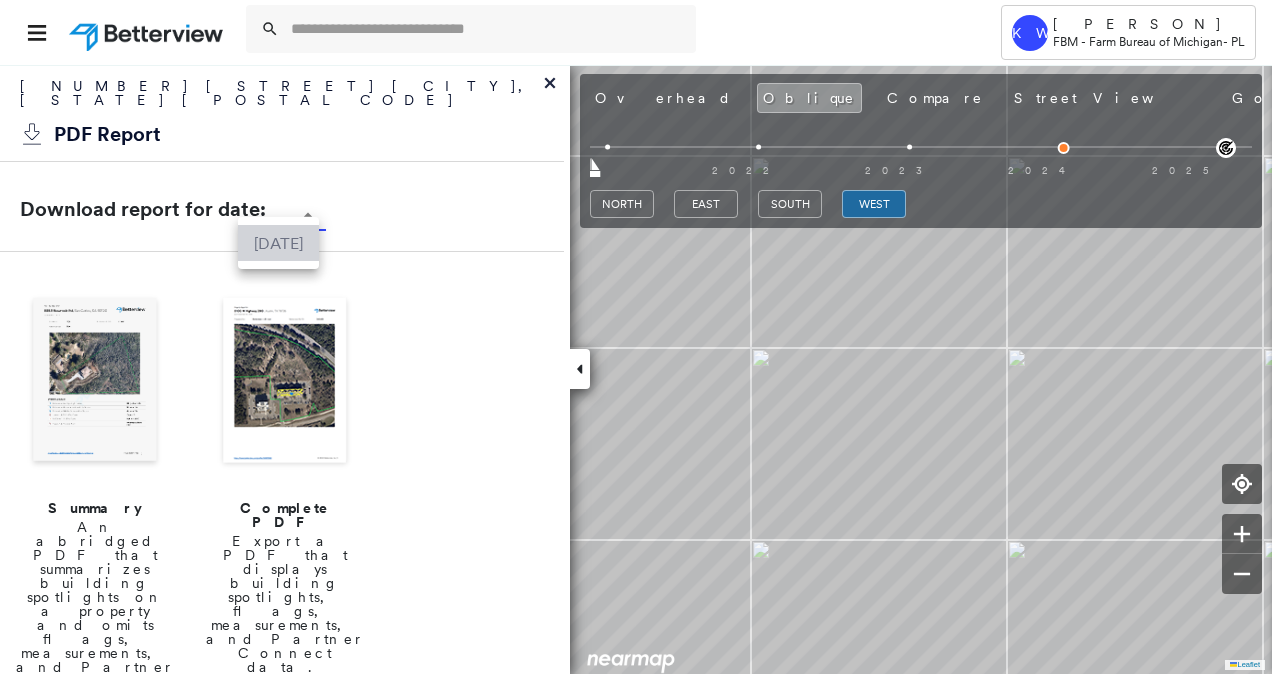 click on "[DATE]" at bounding box center [278, 243] 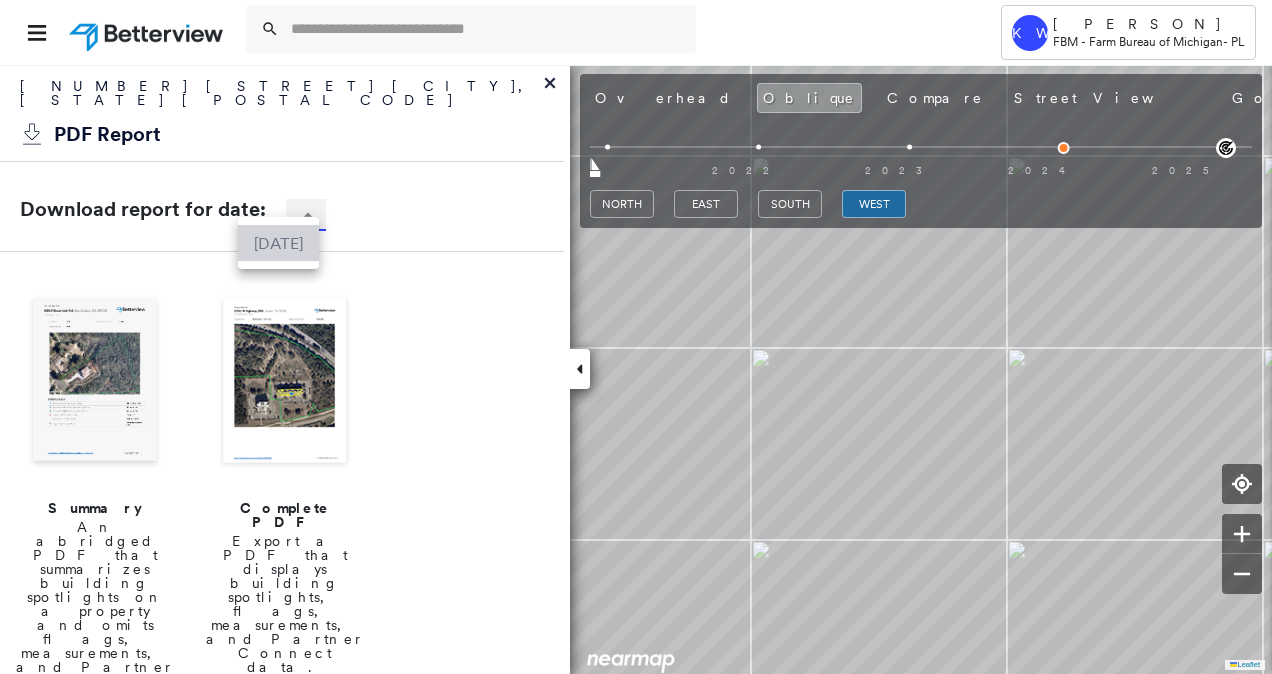 type on "**********" 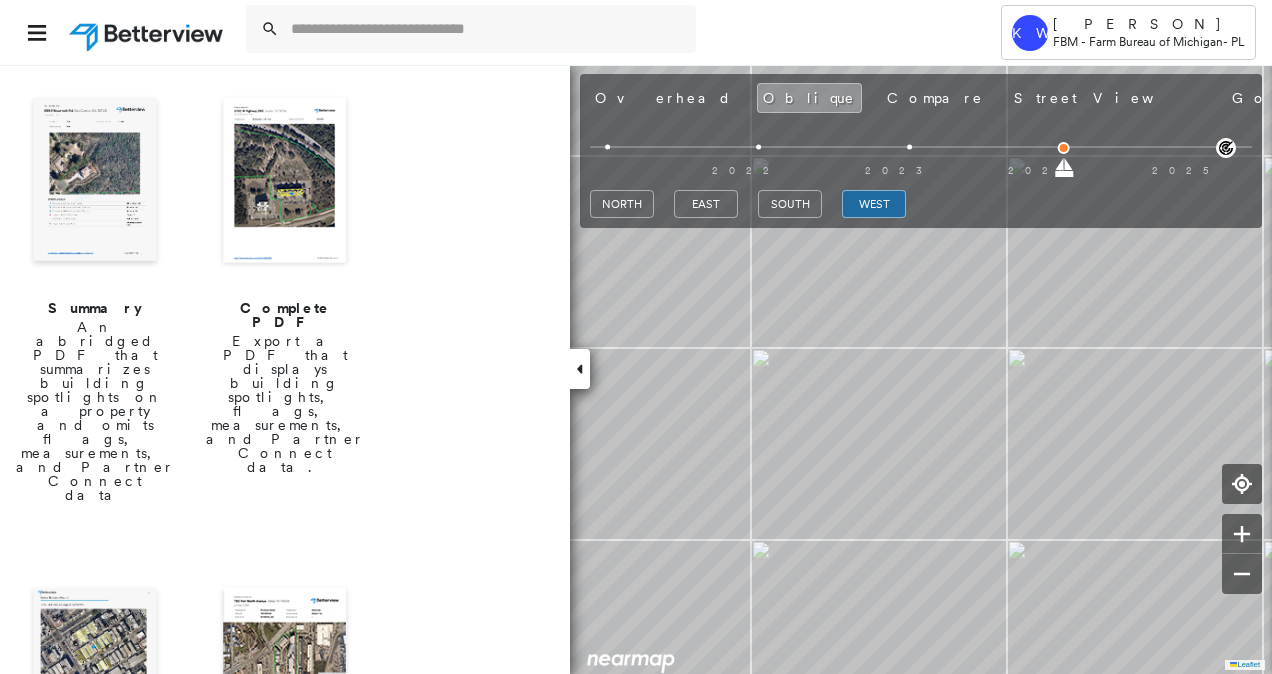 scroll, scrollTop: 300, scrollLeft: 0, axis: vertical 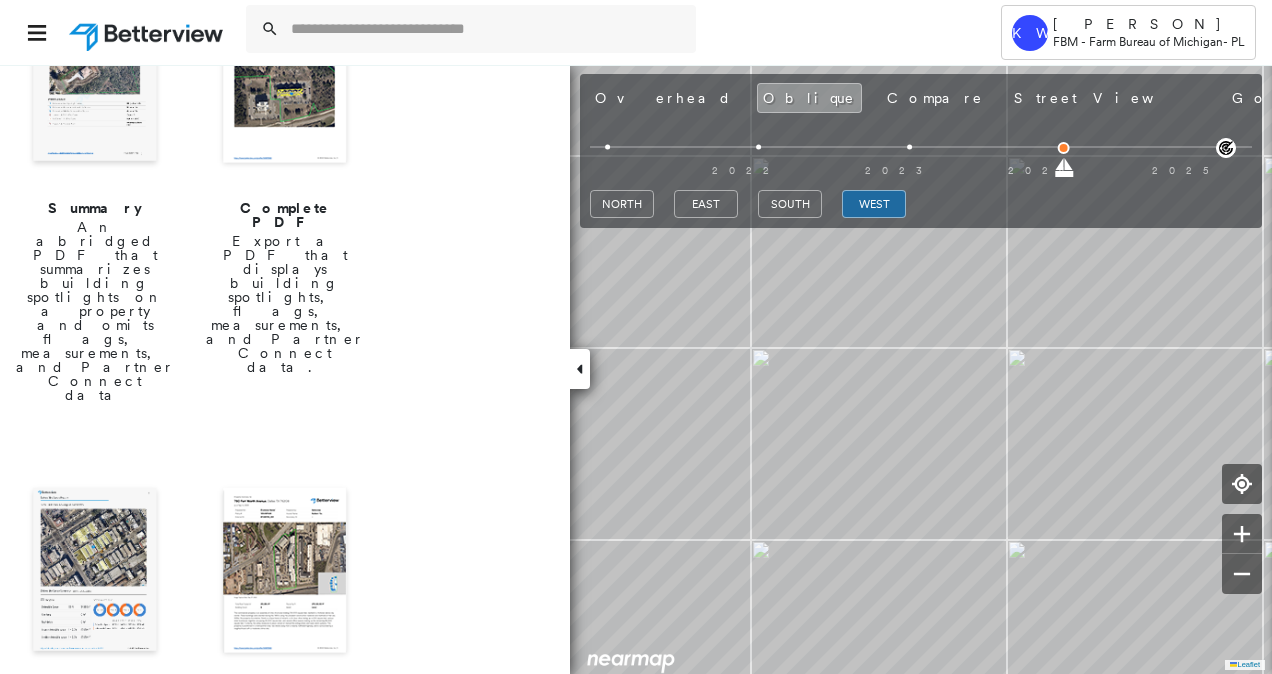 click on "Two page overview of the property that summarizes property and building conditions, for Executives." at bounding box center (285, 801) 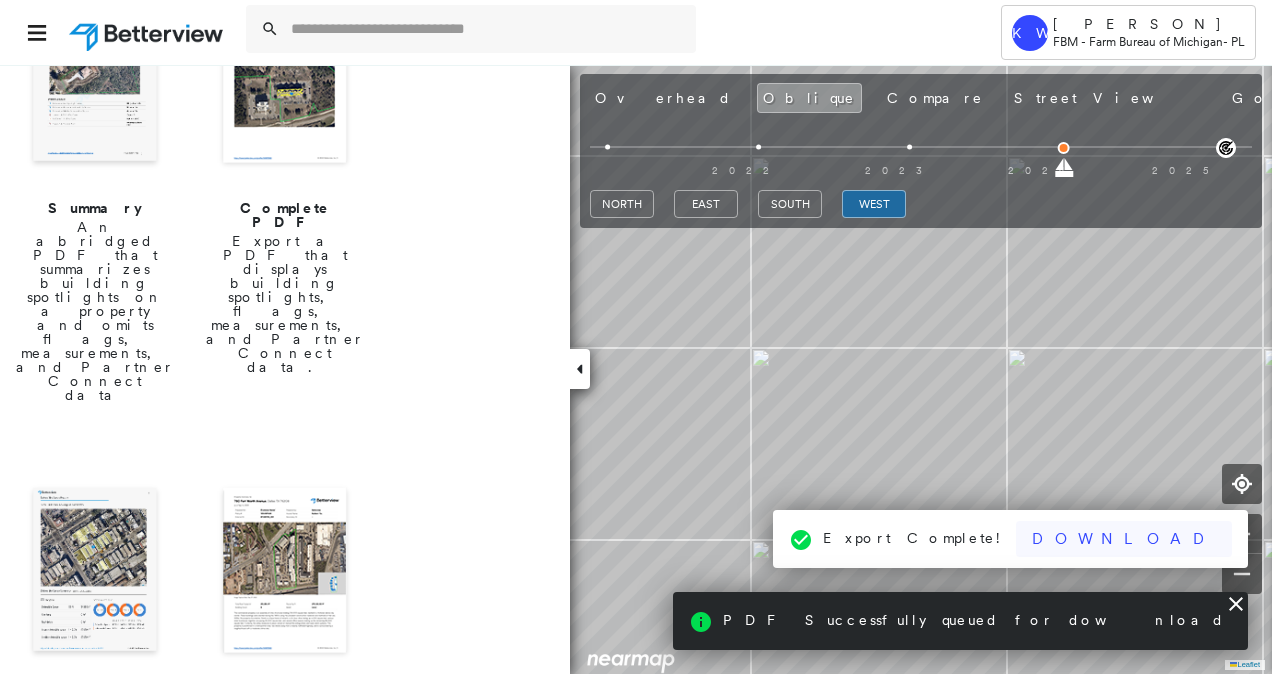 click on "Download" at bounding box center [1124, 539] 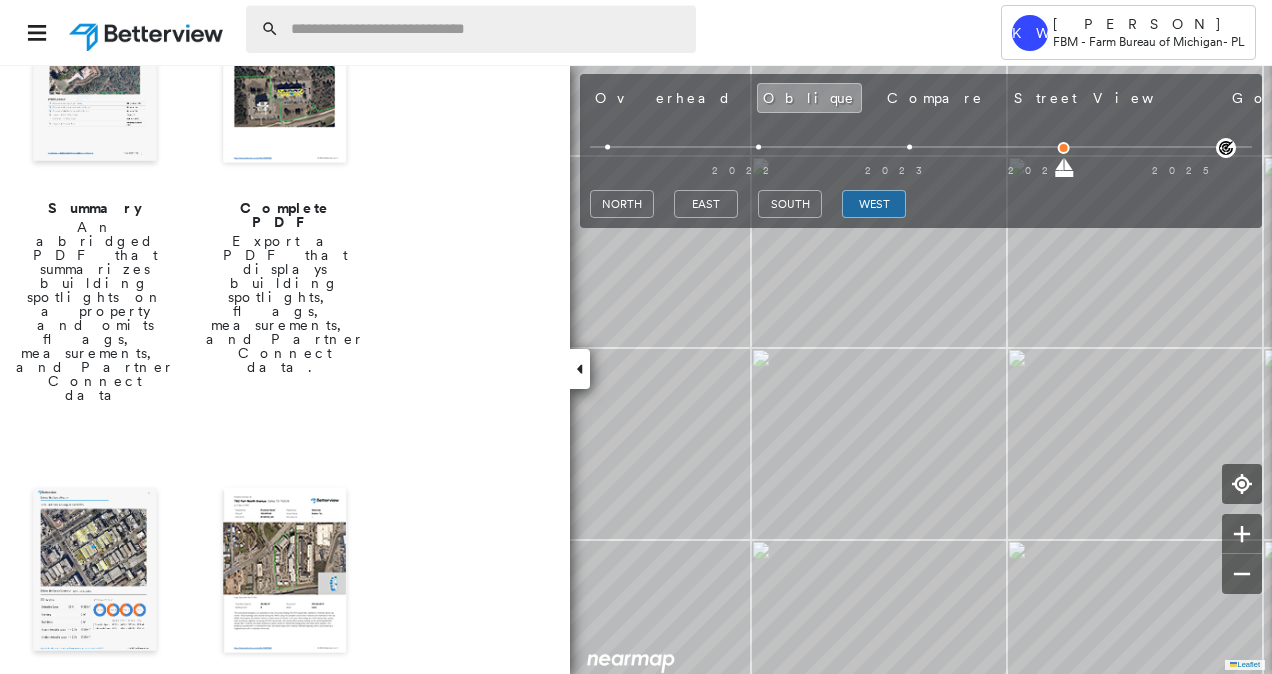 click at bounding box center (487, 29) 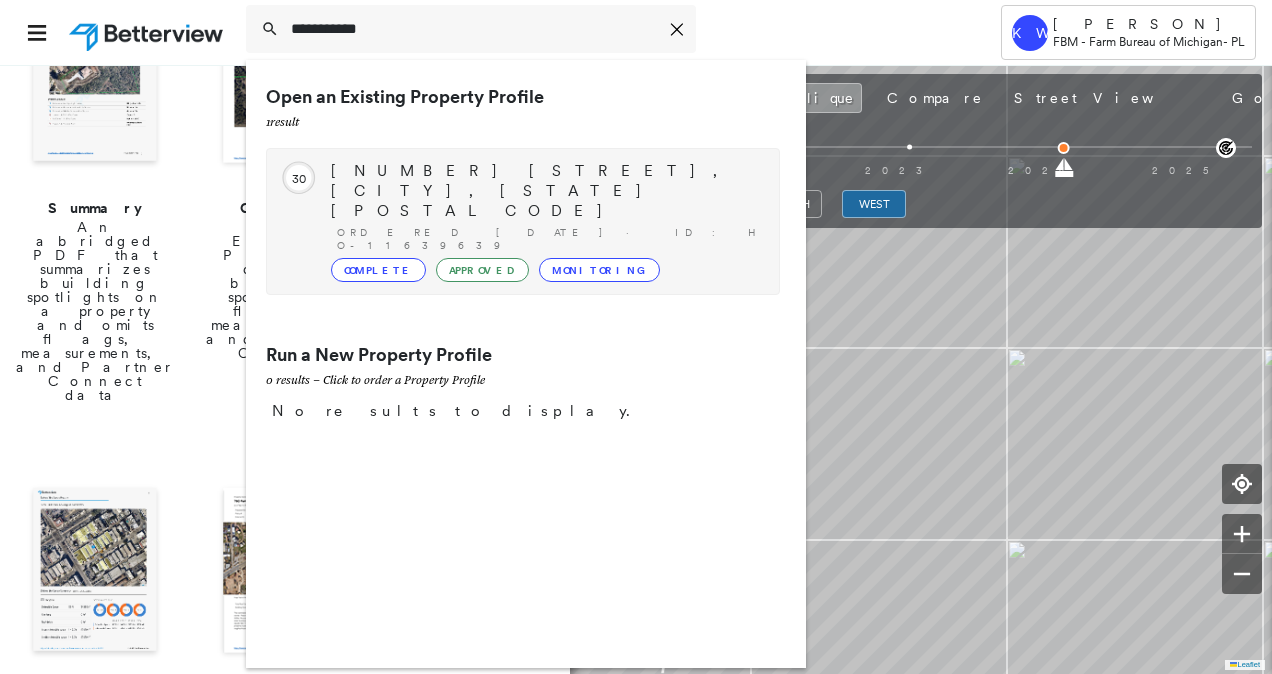 type on "**********" 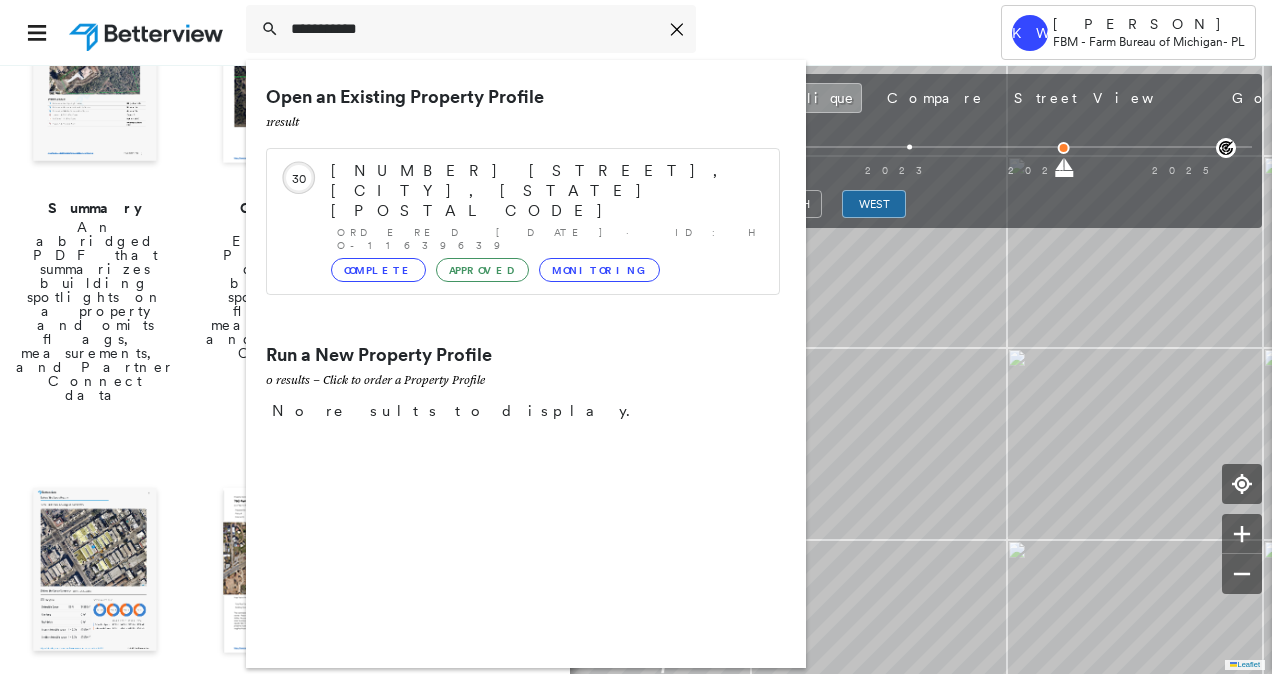 drag, startPoint x: 386, startPoint y: 176, endPoint x: 434, endPoint y: 181, distance: 48.259712 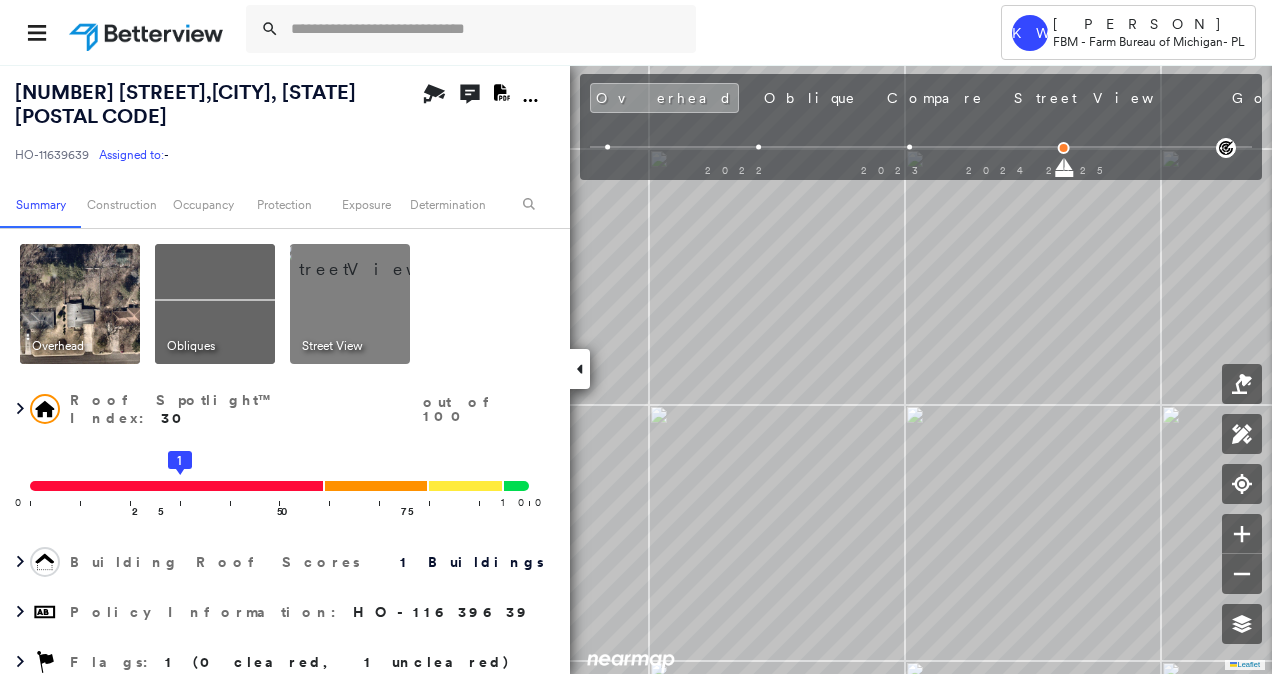 click on "Download PDF Report" 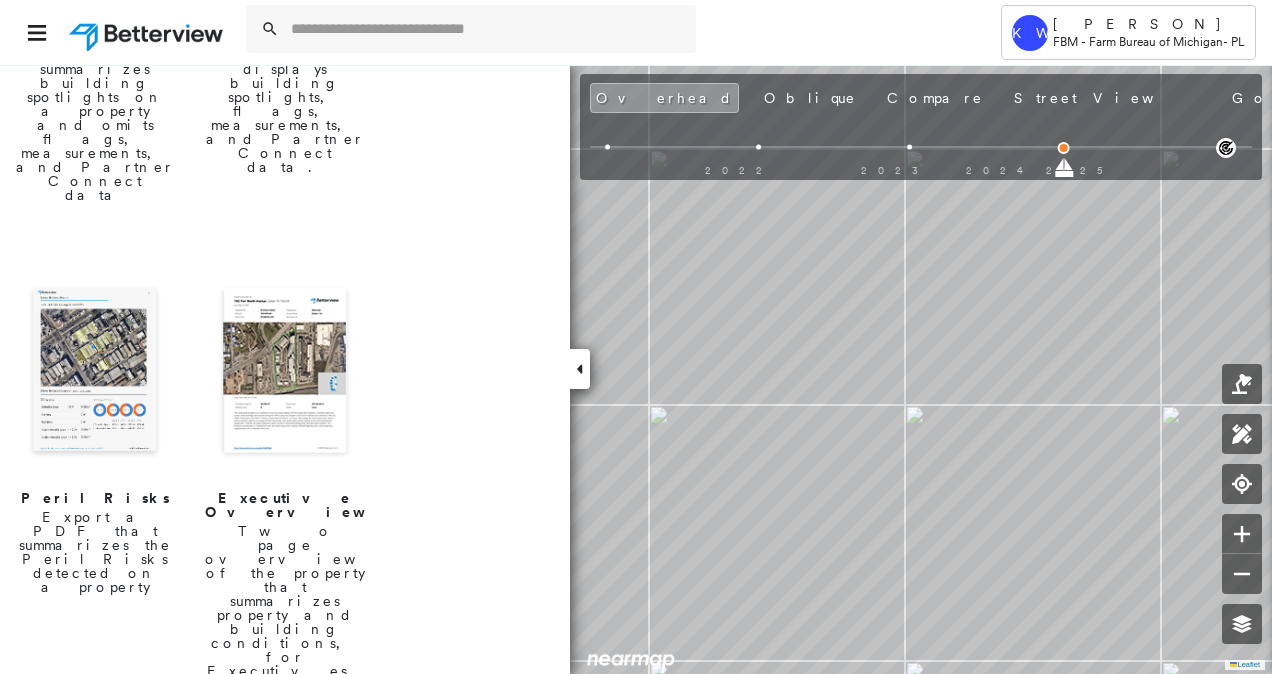 scroll, scrollTop: 600, scrollLeft: 0, axis: vertical 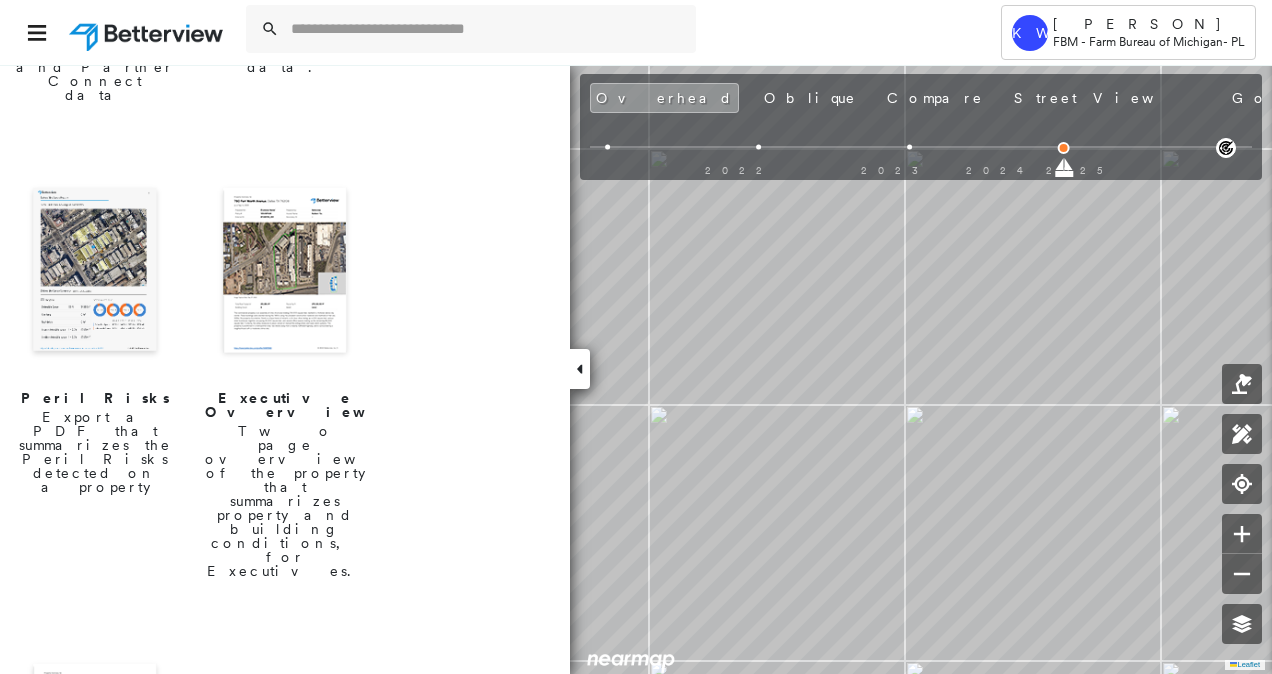 click at bounding box center (95, 748) 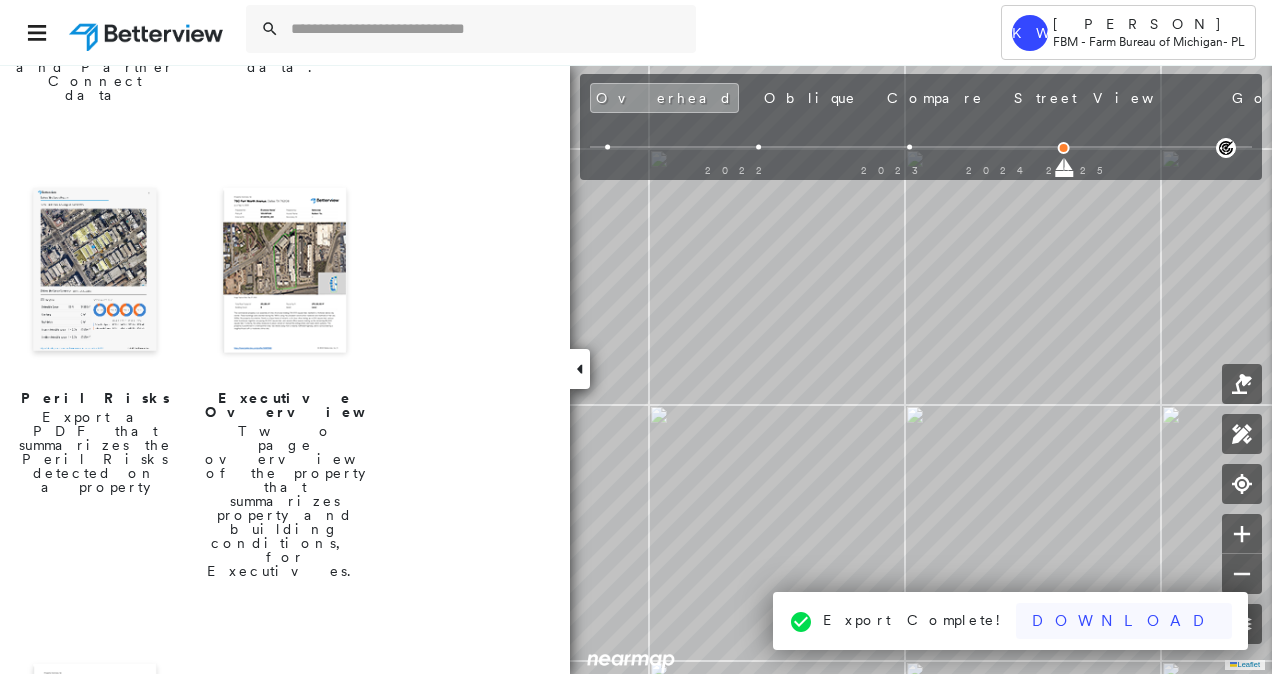 click on "Download" at bounding box center [1124, 621] 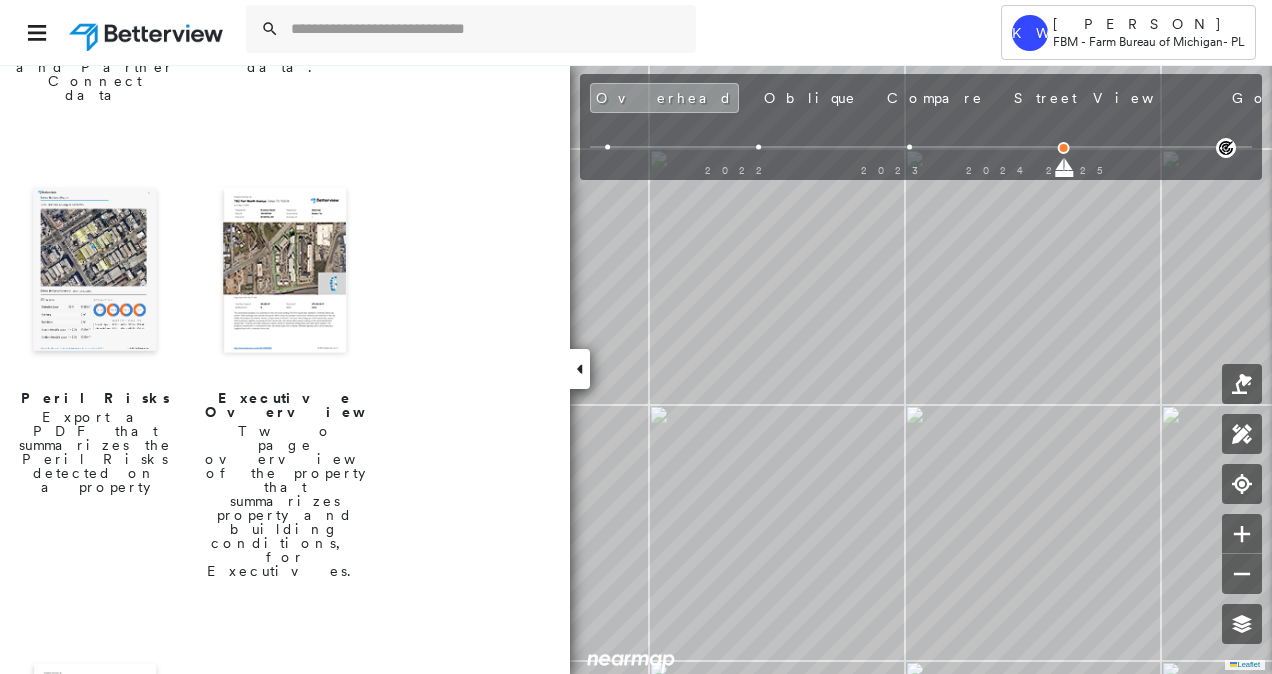 click on "Summary An abridged PDF that summarizes building spotlights on a property and omits flags, measurements, and Partner Connect data Complete PDF Export a PDF that displays building spotlights, flags, measurements, and Partner Connect data. Peril Risks Export a PDF that summarizes the Peril Risks detected on a property Executive Overview Two page overview of the property that summarizes property and building conditions, for Executives. Agent Overview Two page overview of the property that summarizes property and building conditions, without scores, for Agents." at bounding box center (282, 379) 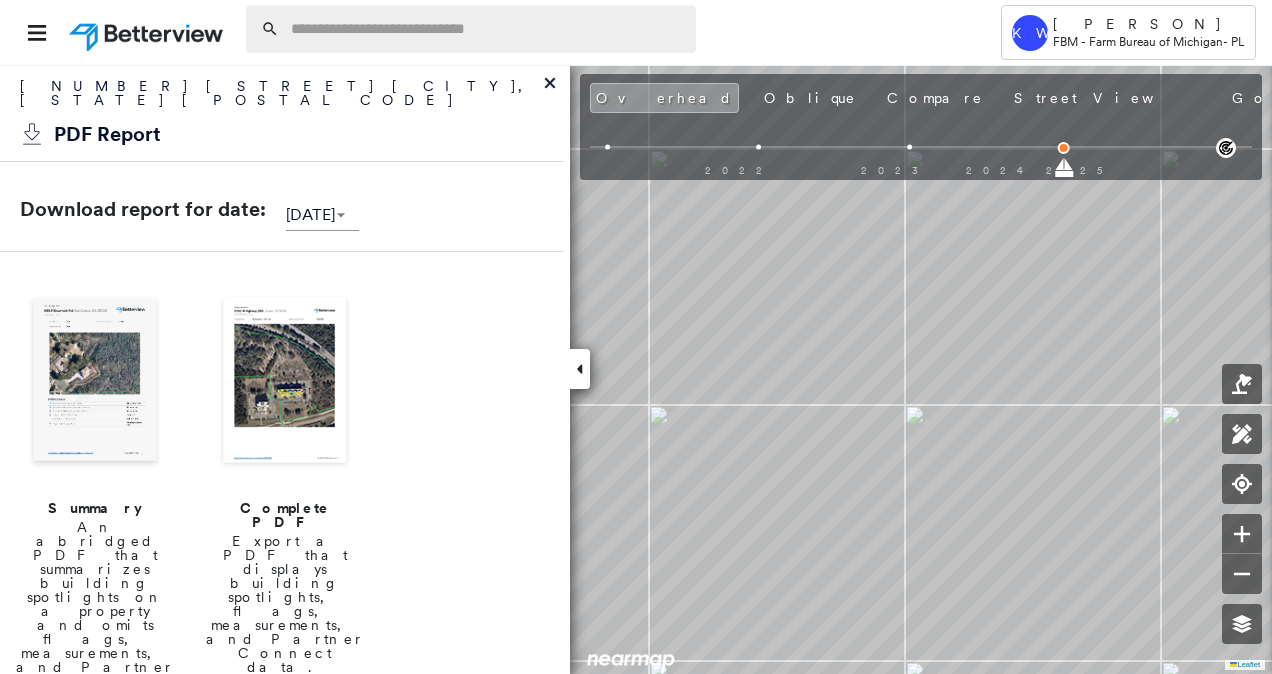 click at bounding box center [487, 29] 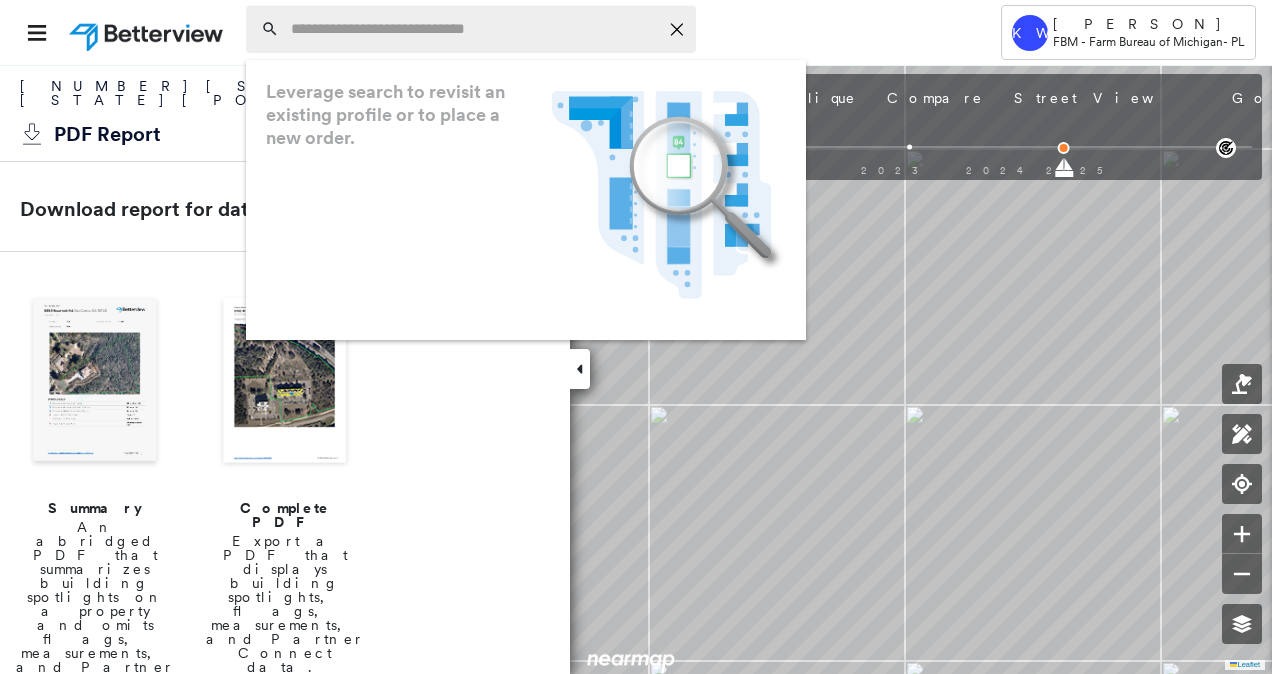 paste on "**********" 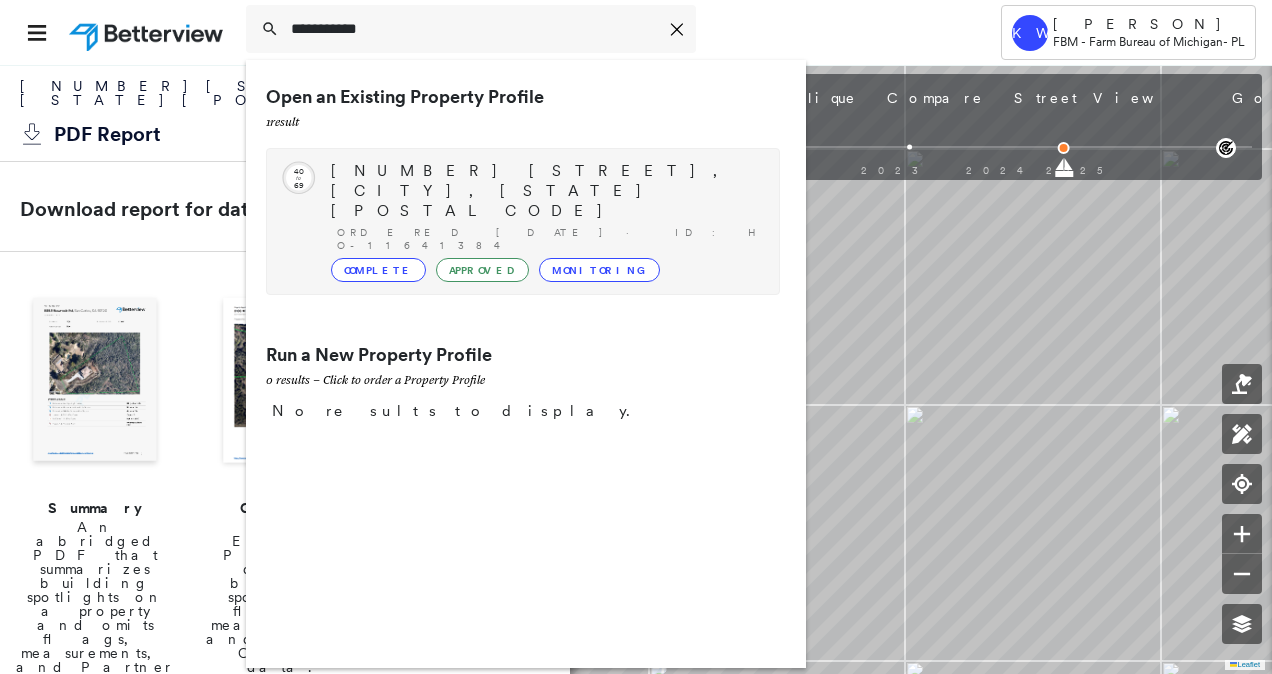 type on "**********" 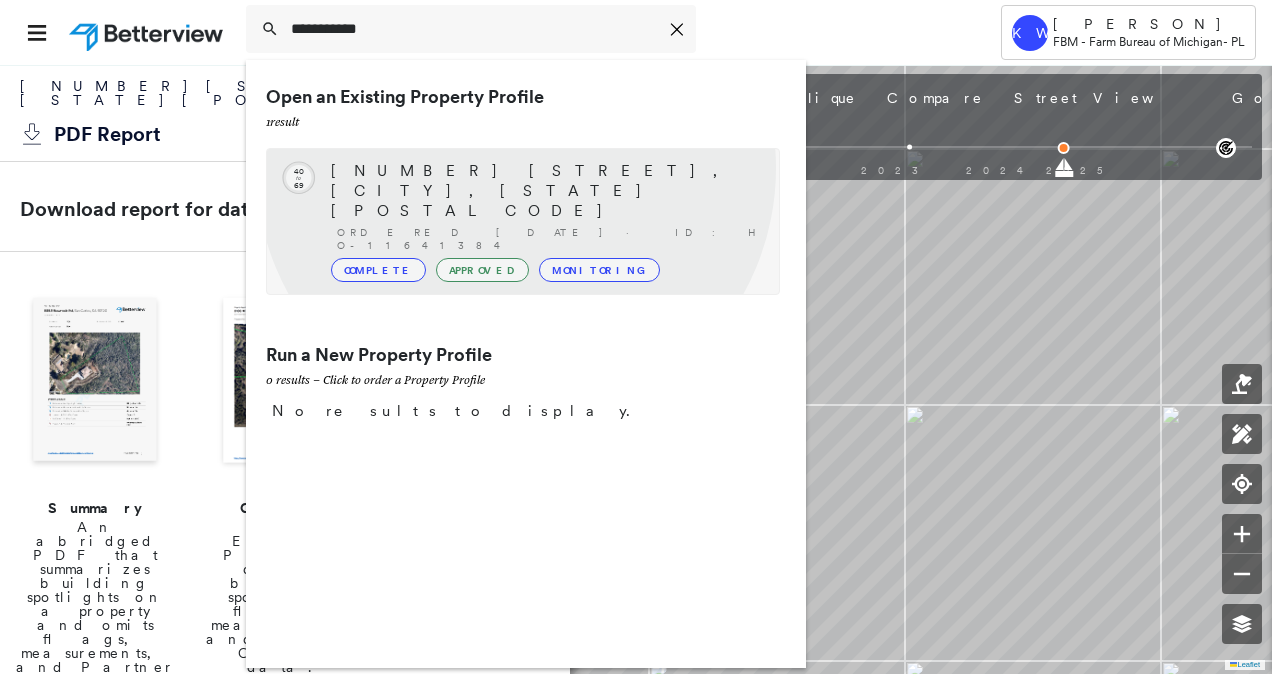 click on "[NUMBER] [STREET], [CITY], [STATE] [POSTAL CODE]" at bounding box center (545, 191) 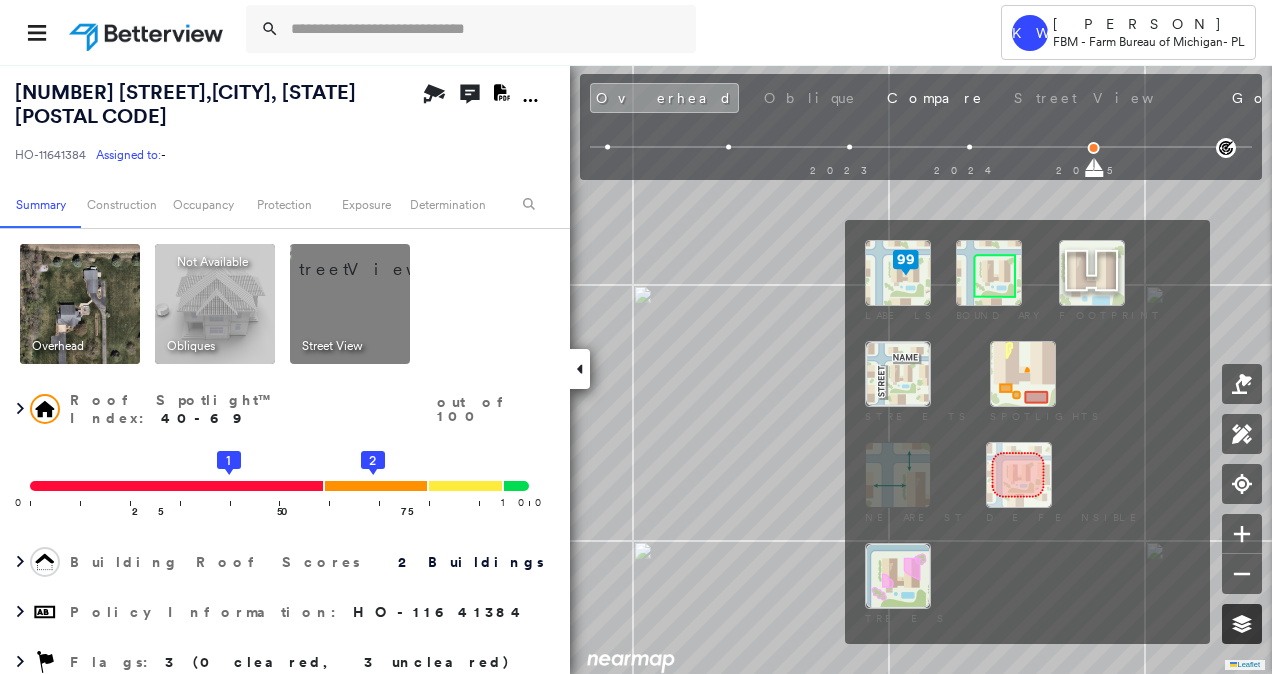 click at bounding box center (1242, 624) 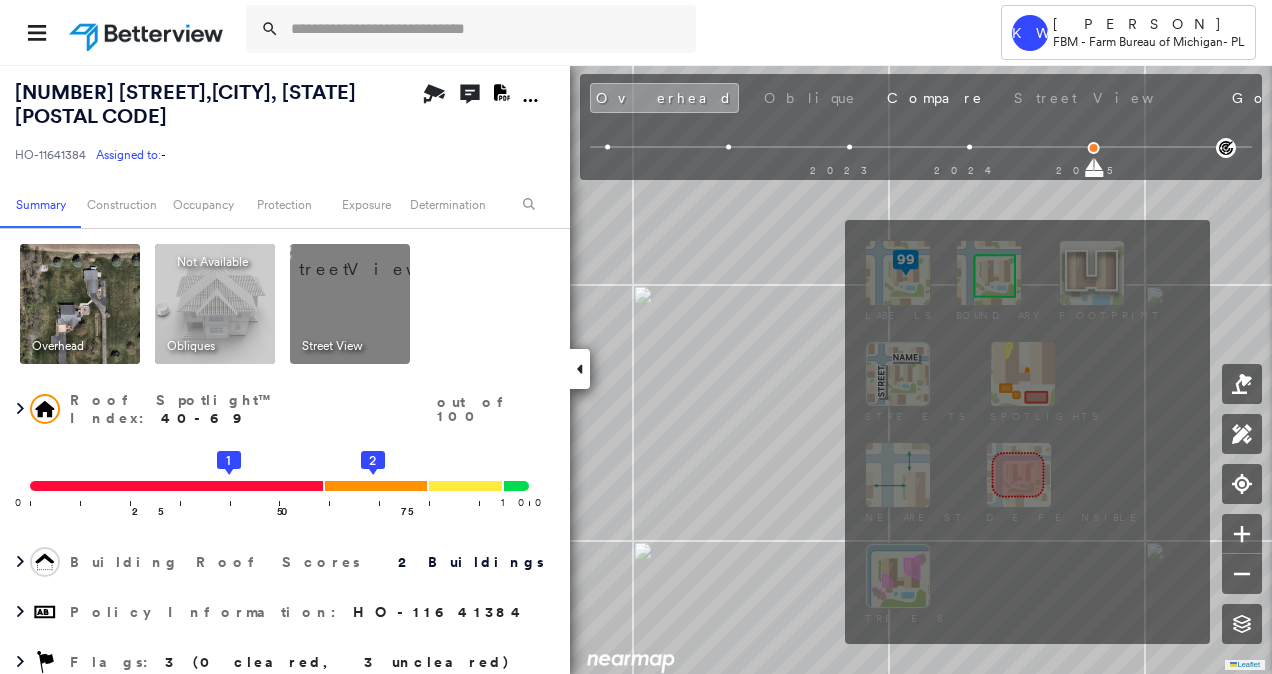 click at bounding box center (1023, 374) 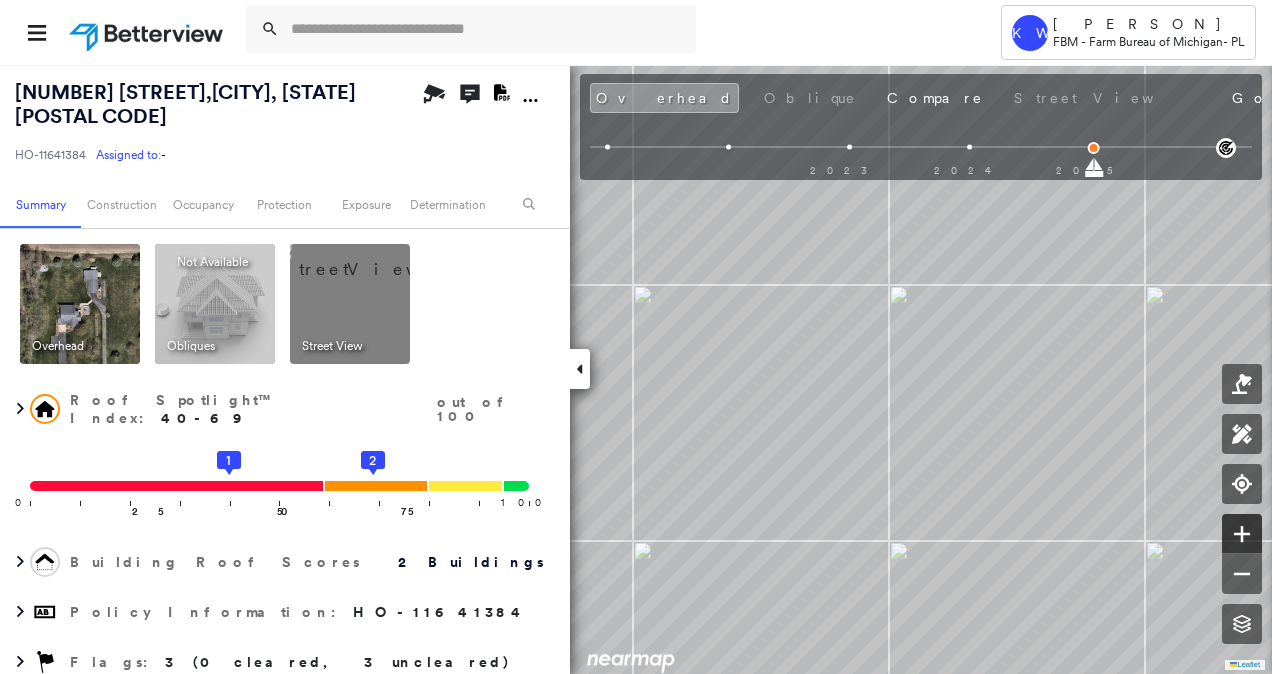 click 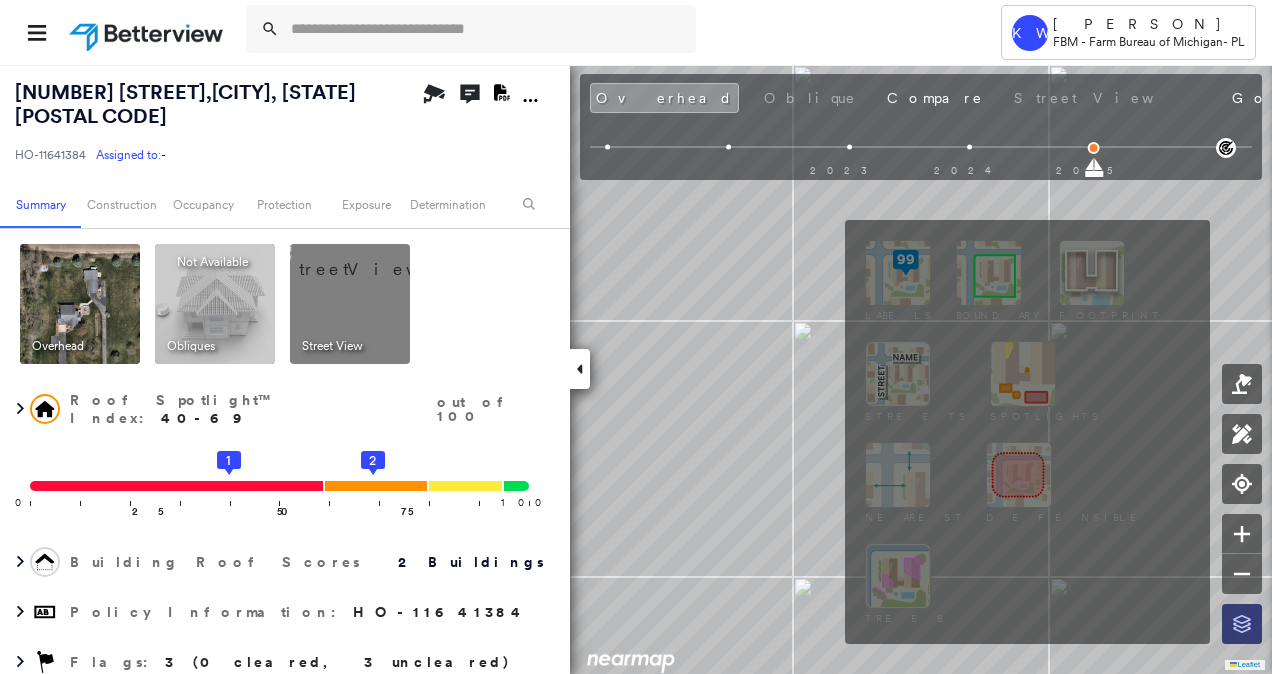 click 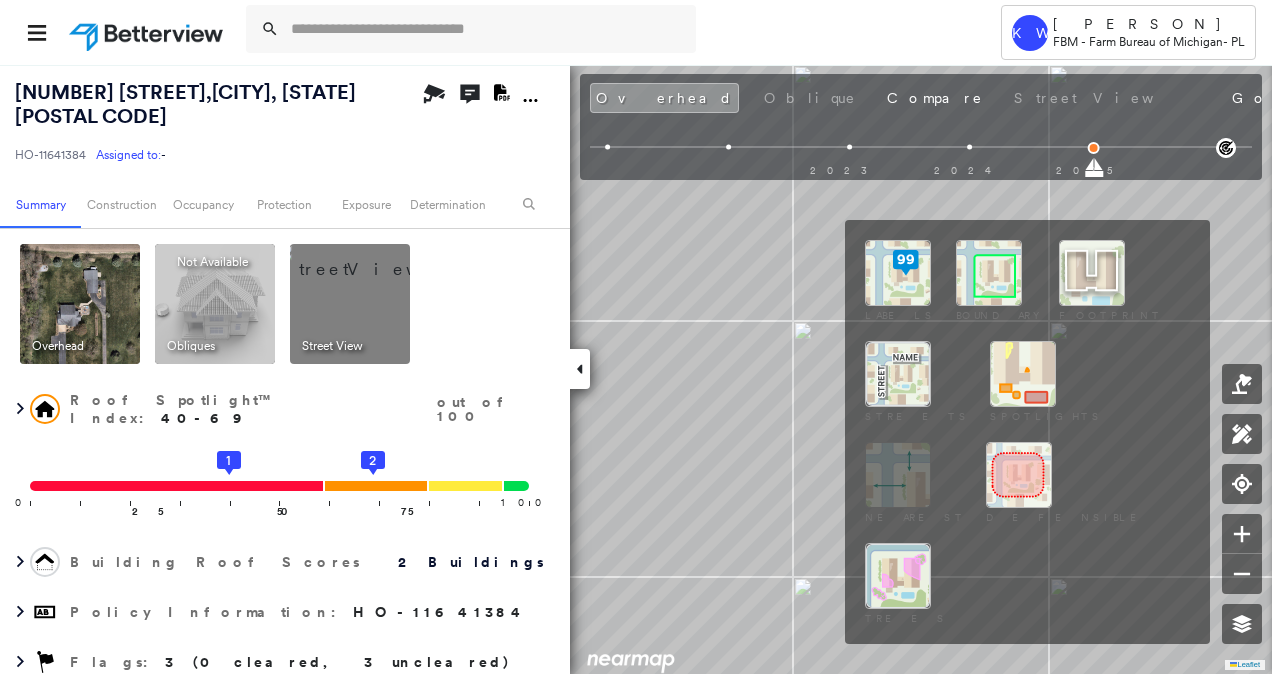 click at bounding box center (1023, 374) 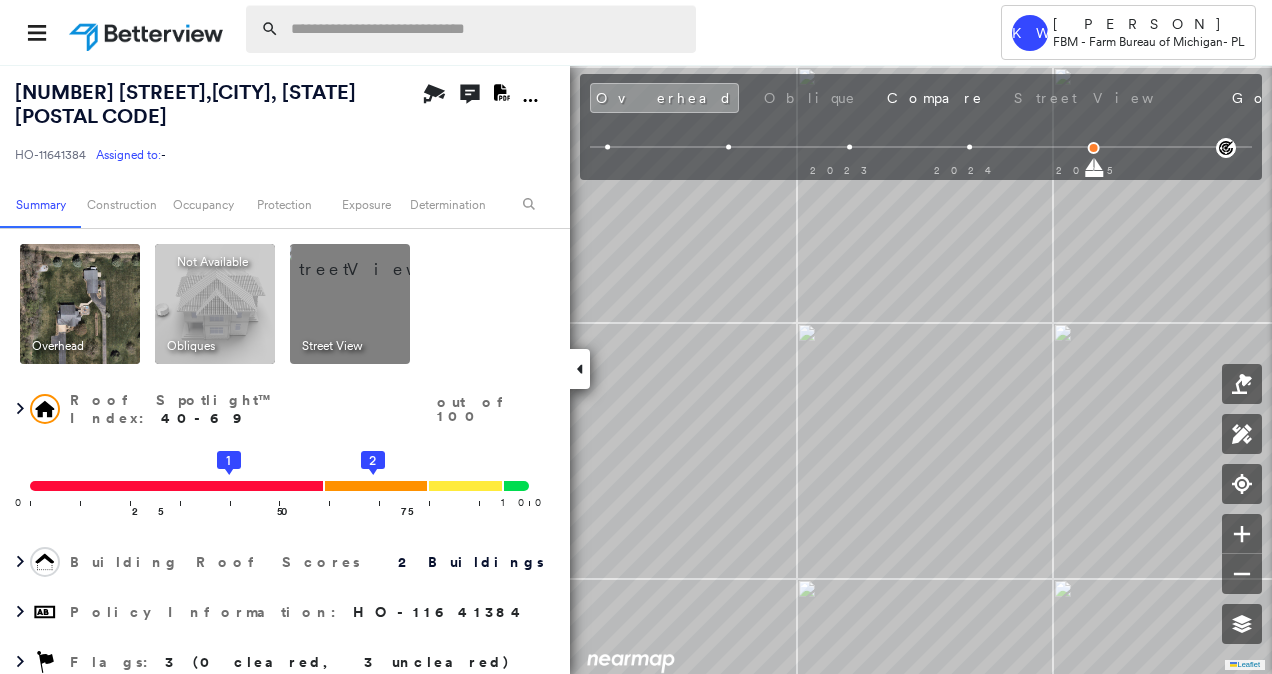 click at bounding box center (487, 29) 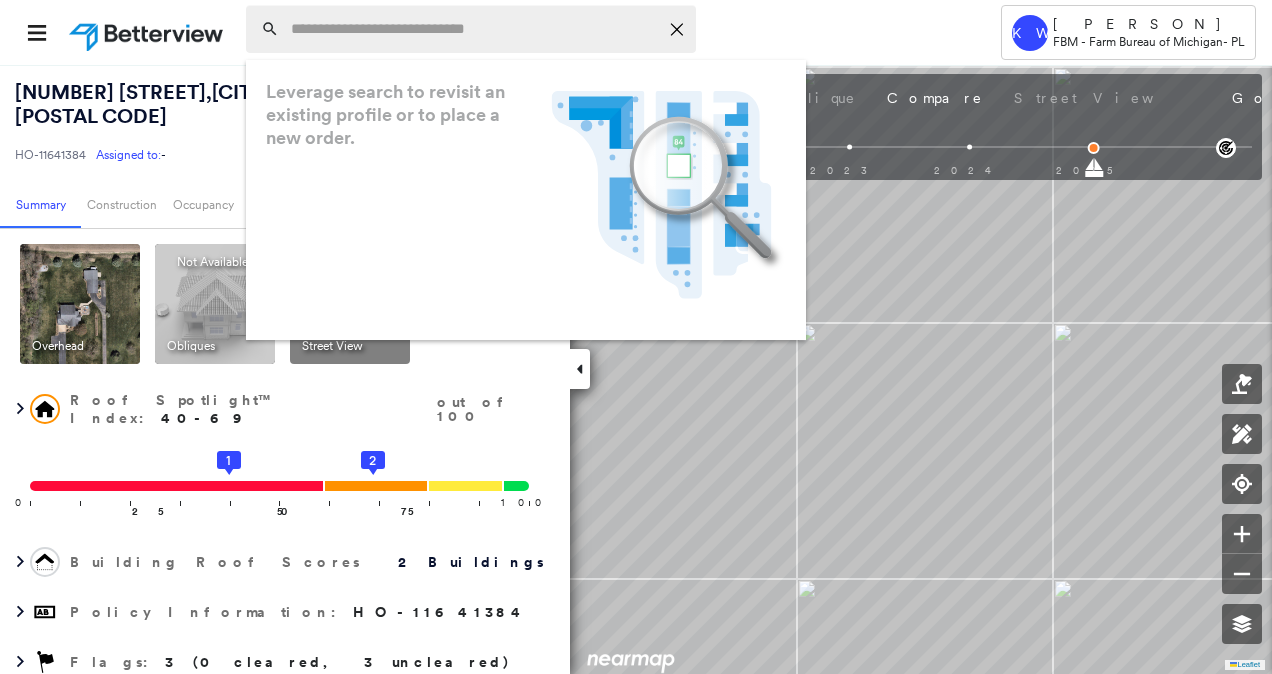 paste on "**********" 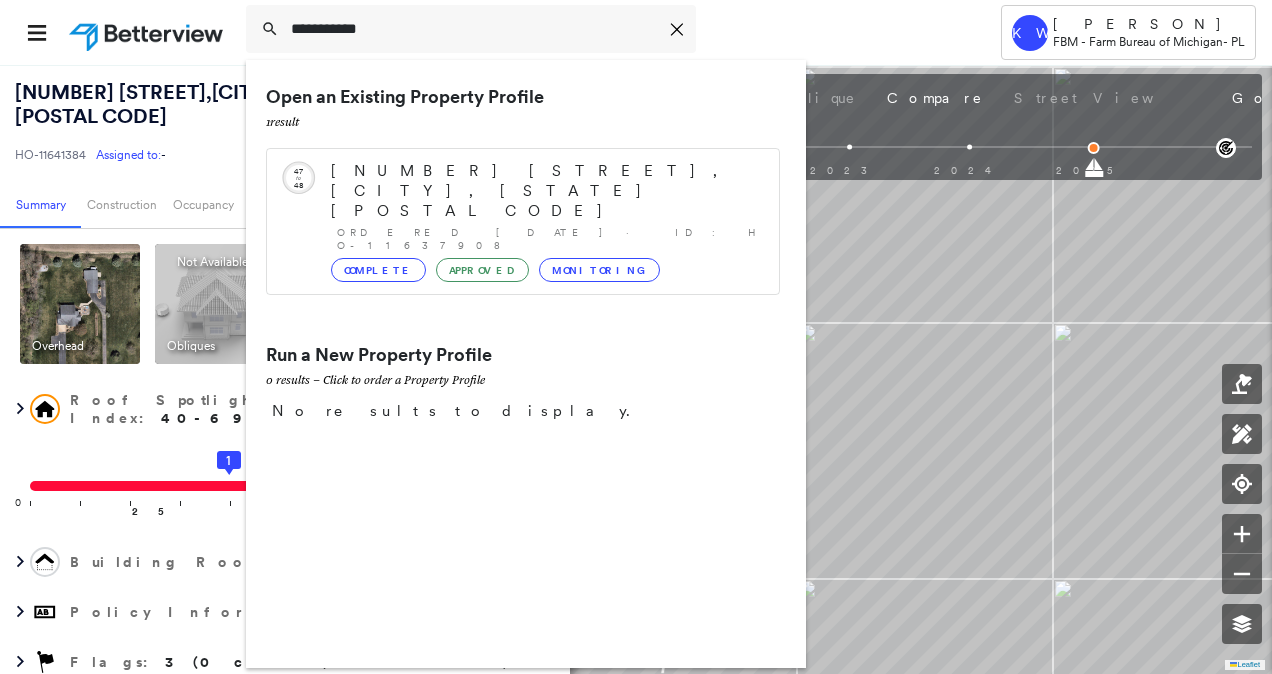 type on "**********" 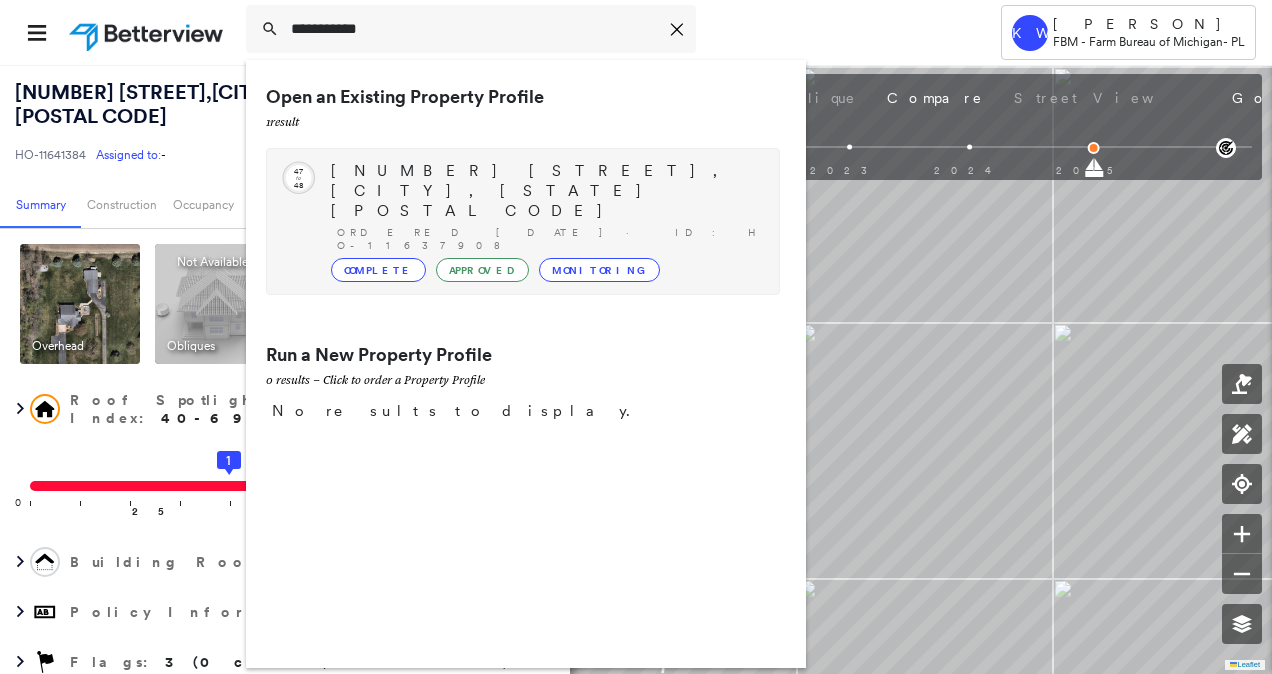 click on "[NUMBER] [STREET], [CITY], [STATE] [POSTAL CODE]" at bounding box center [545, 191] 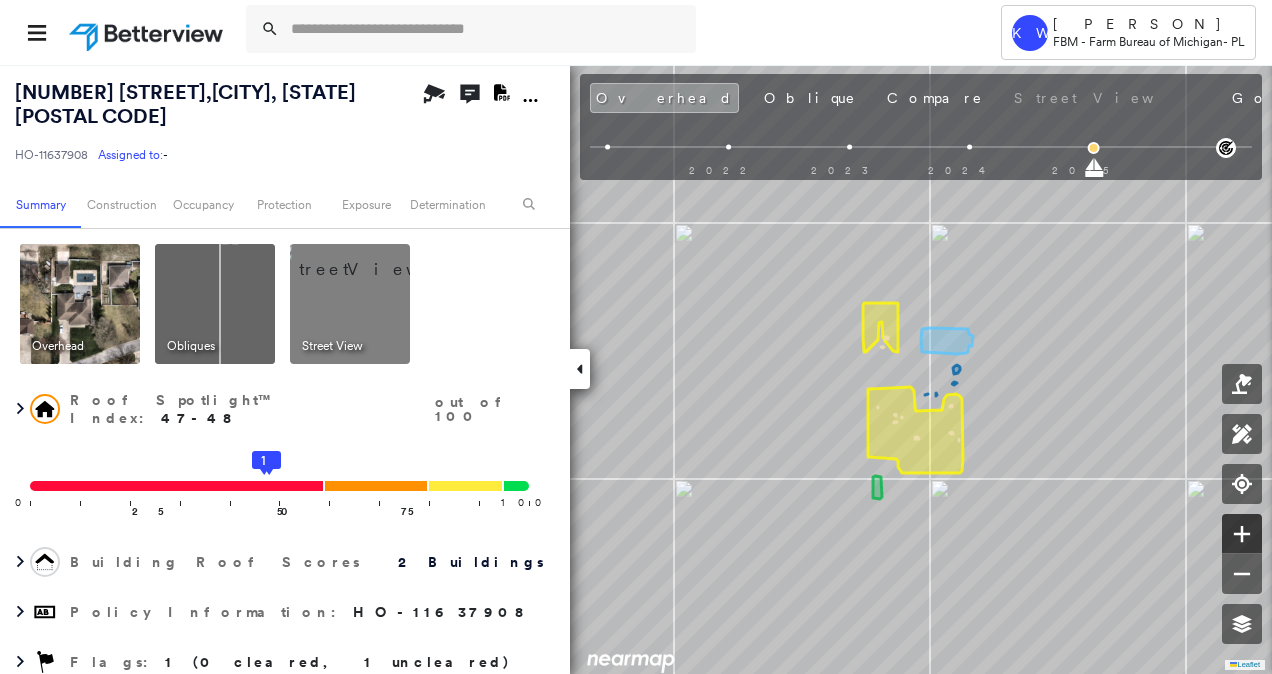 click 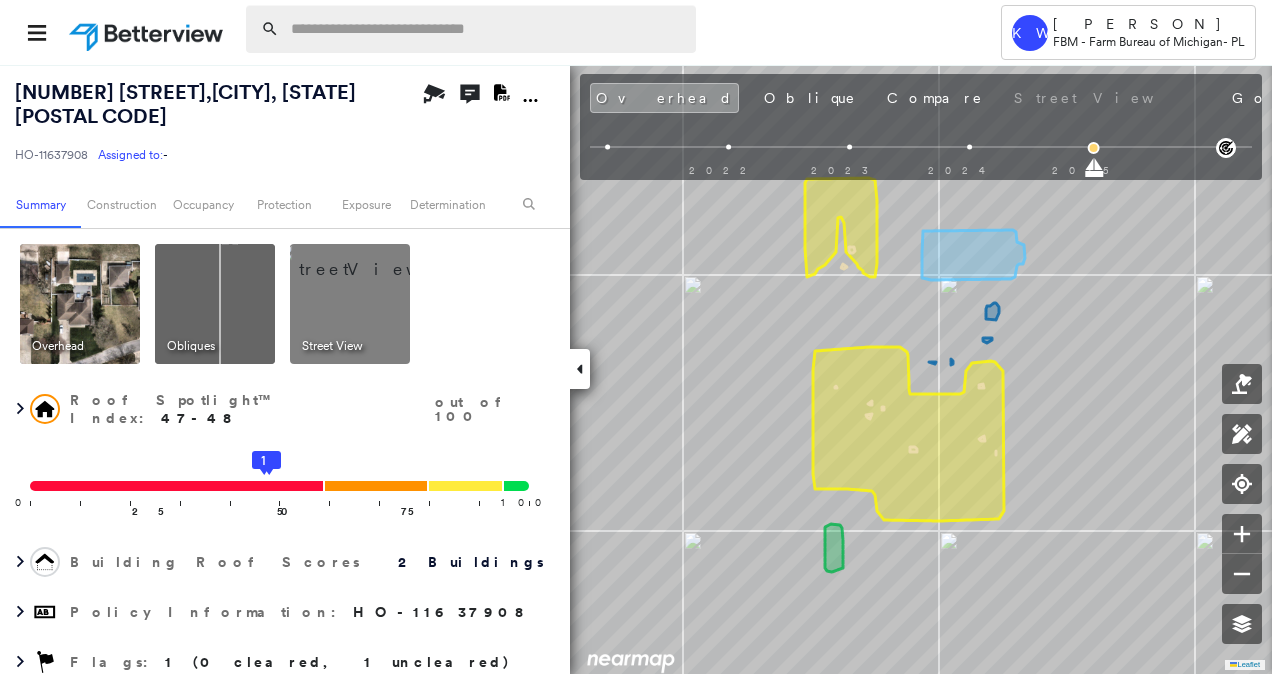 click at bounding box center [487, 29] 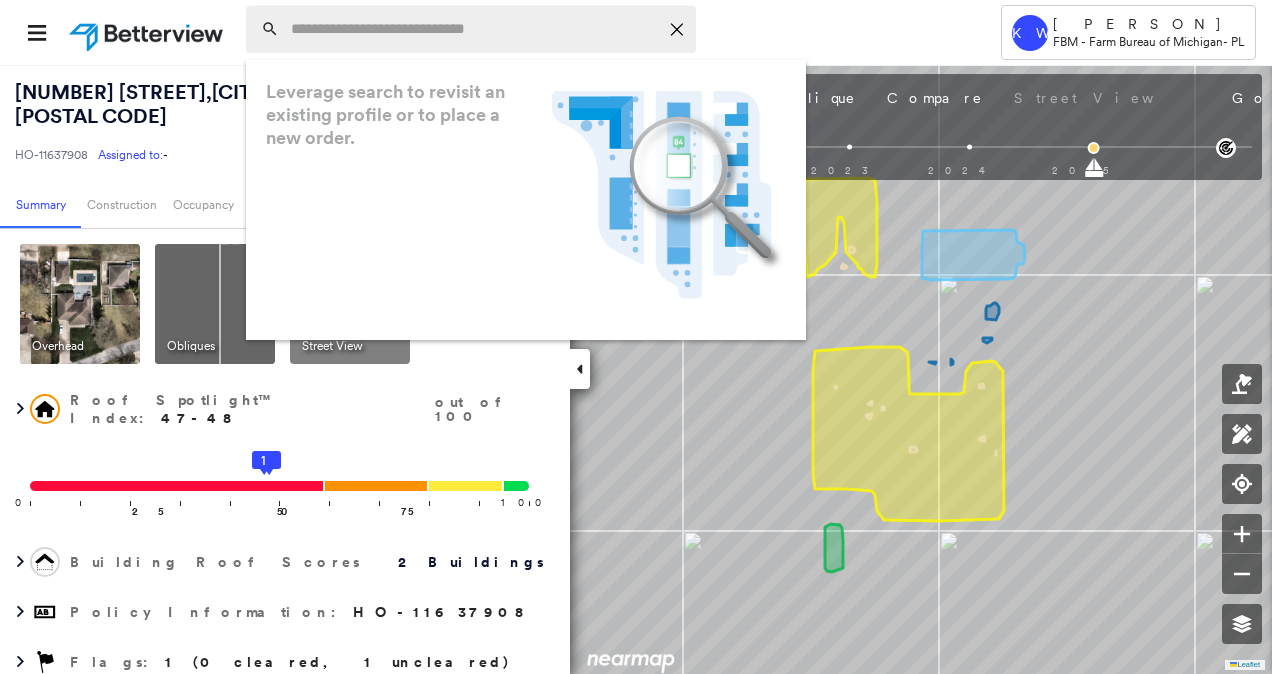paste on "**********" 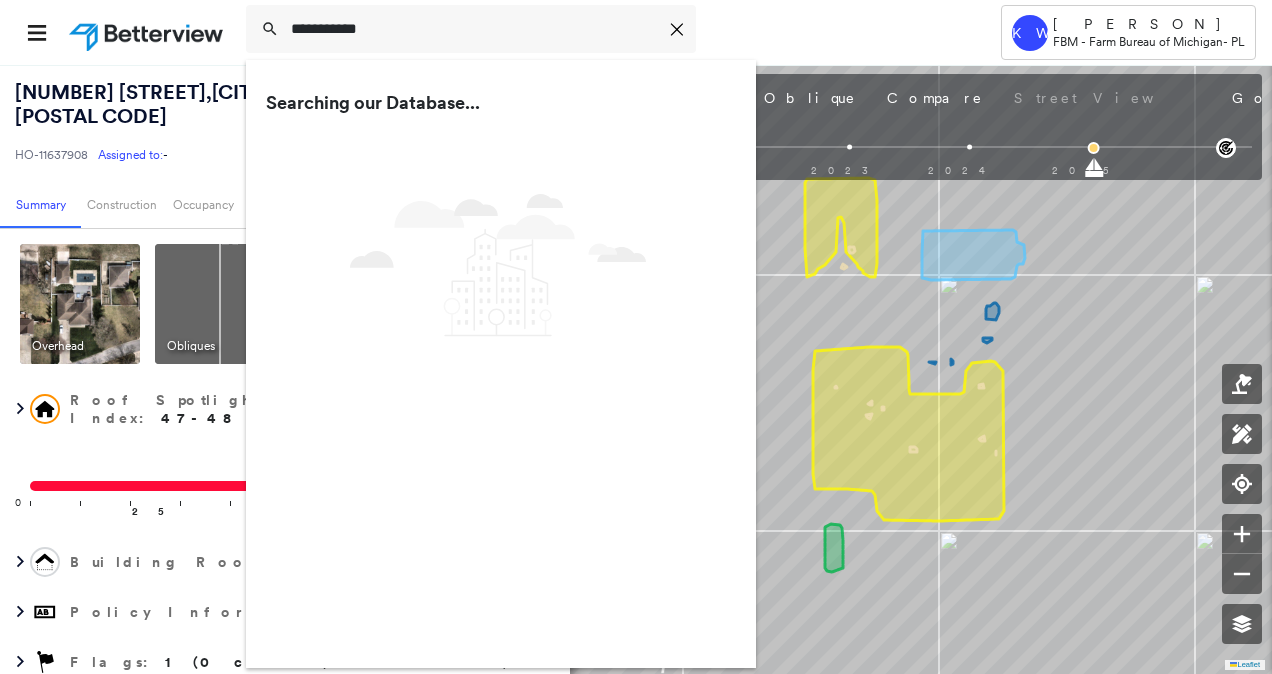 type on "**********" 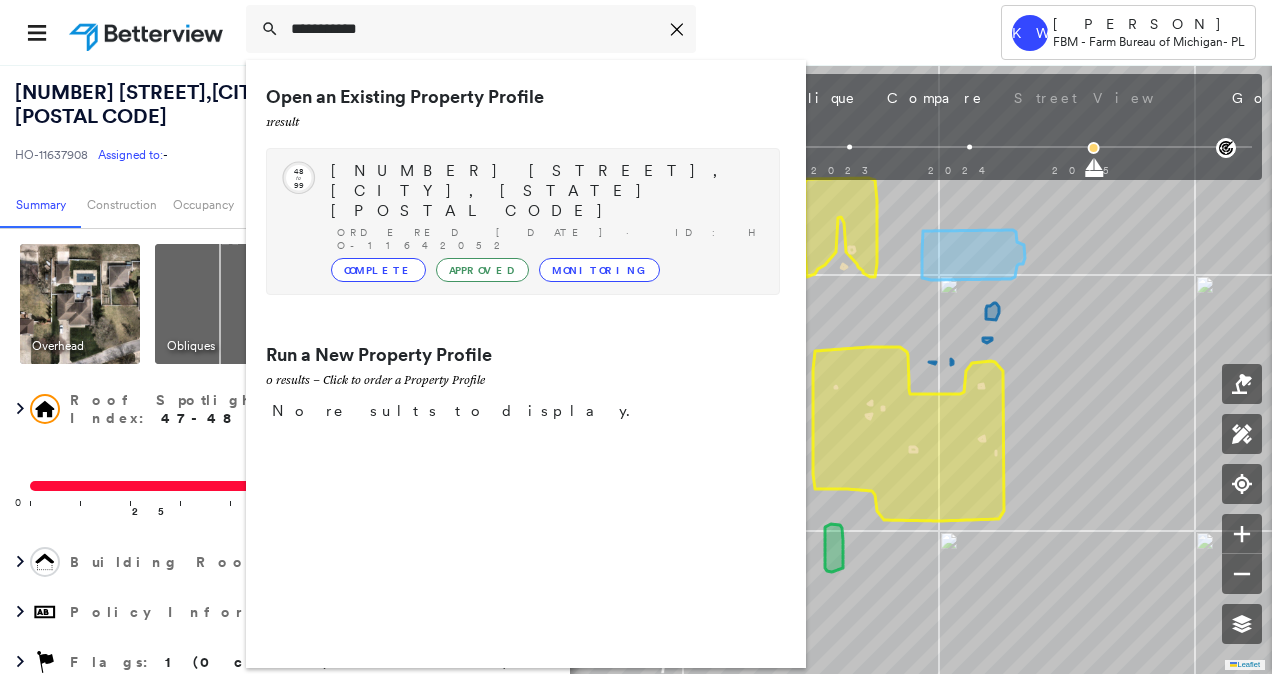 click on "[NUMBER] [STREET], [CITY], [STATE] [POSTAL CODE]" at bounding box center [545, 191] 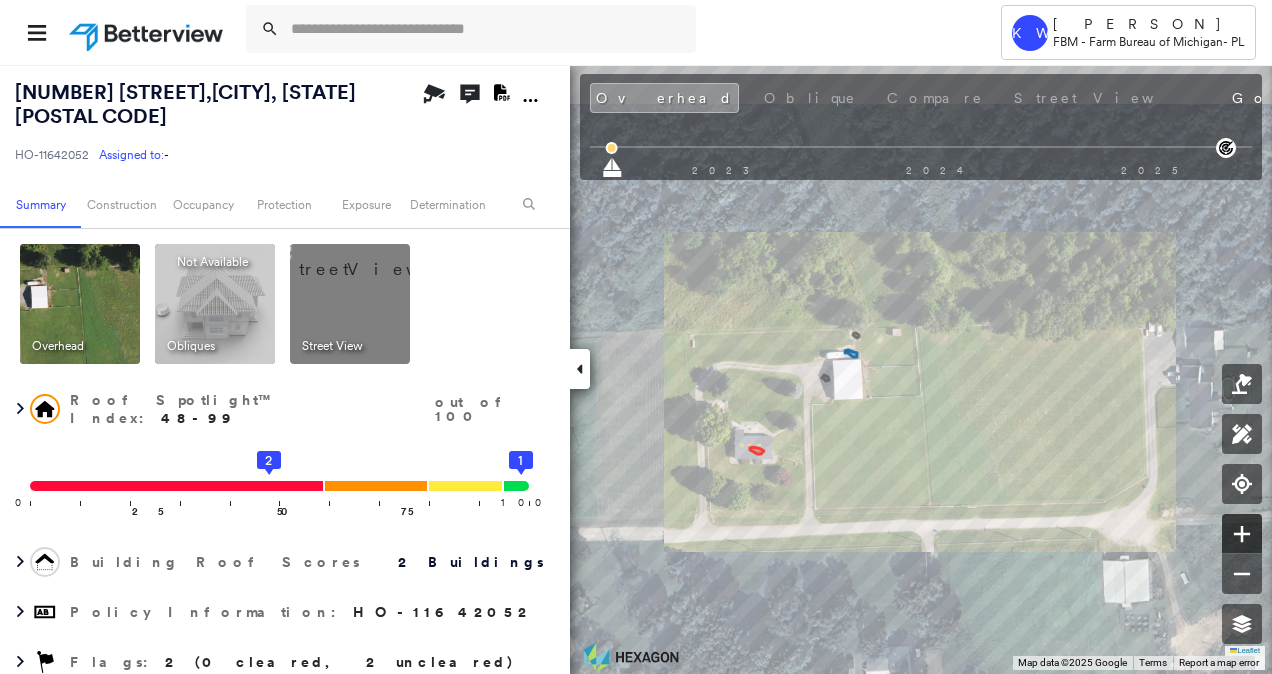 click 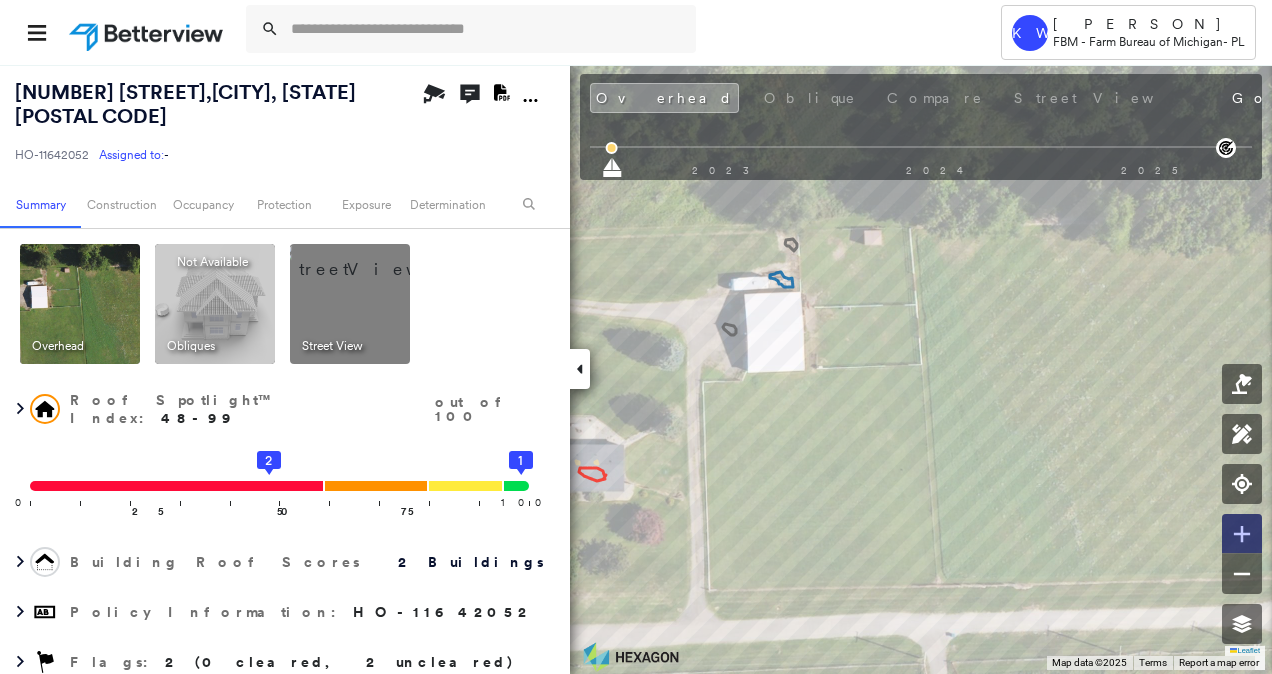 click 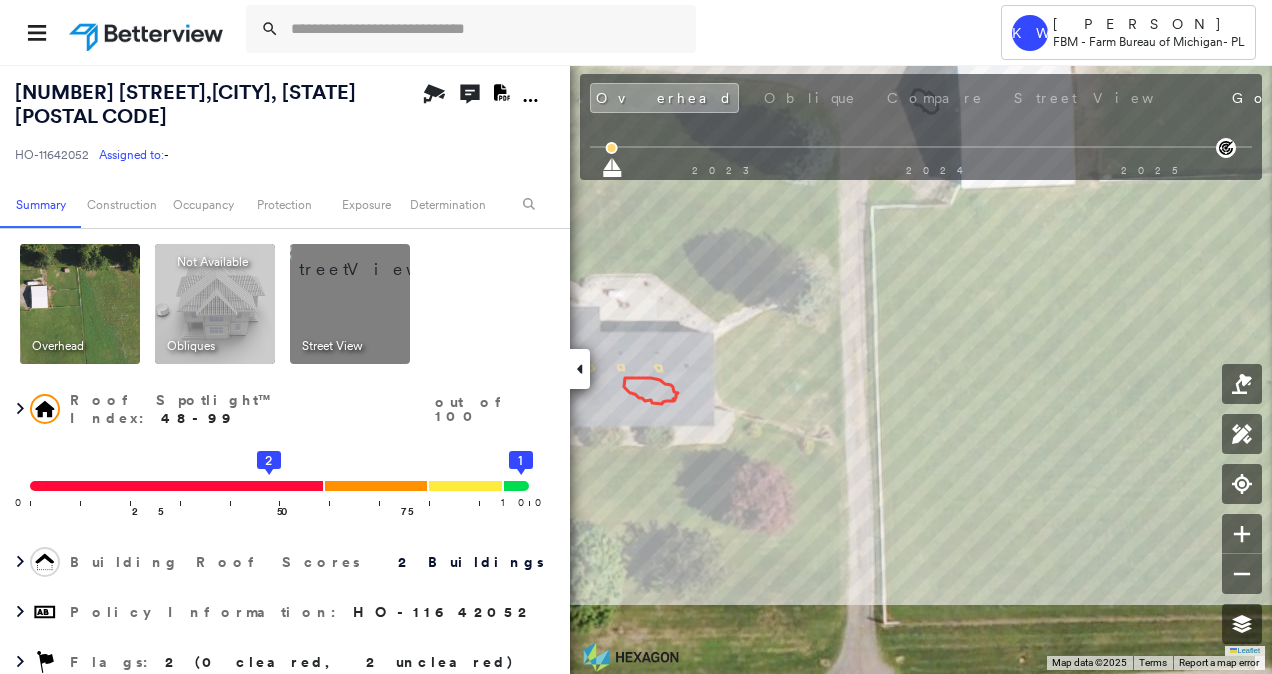 click on "Tower KW [PERSON] FBM - Farm Bureau of Michigan - PL [NUMBER] [STREET] , [CITY], [STATE] [POSTAL CODE] HO-11642052 Assigned to: - Assigned to: - HO-11642052 Assigned to: - Open Comments Download PDF Report Summary Construction Occupancy Protection Exposure Determination Overhead Obliques Not Available ; Street View Roof Spotlight™ Index : 48-99 out of 100 0 100 25 50 2 75 1 Building Roof Scores 2 Buildings Policy Information : HO-11642052 Flags : 2 (0 cleared, 2 uncleared) Construction Roof Spotlights : Worn Shingles, Vent, General Wear Property Features : Yard Debris, Disintegrated Pavement Roof Size & Shape : 2 buildings Occupancy Protection Exposure FEMA Risk Index Additional Perils Tree Fall Risk: Present Determination Flags : 2 (0 cleared, 2 uncleared) Uncleared Flags (2) Cleared Flags (0) Med Medium Priority Flagged [DATE] Clear Low Low Priority Flagged [DATE] Clear Action Taken New Entry History Quote/New Business Terms & Conditions Added ACV Endorsement Added Cosmetic Endorsement Save" at bounding box center [636, 337] 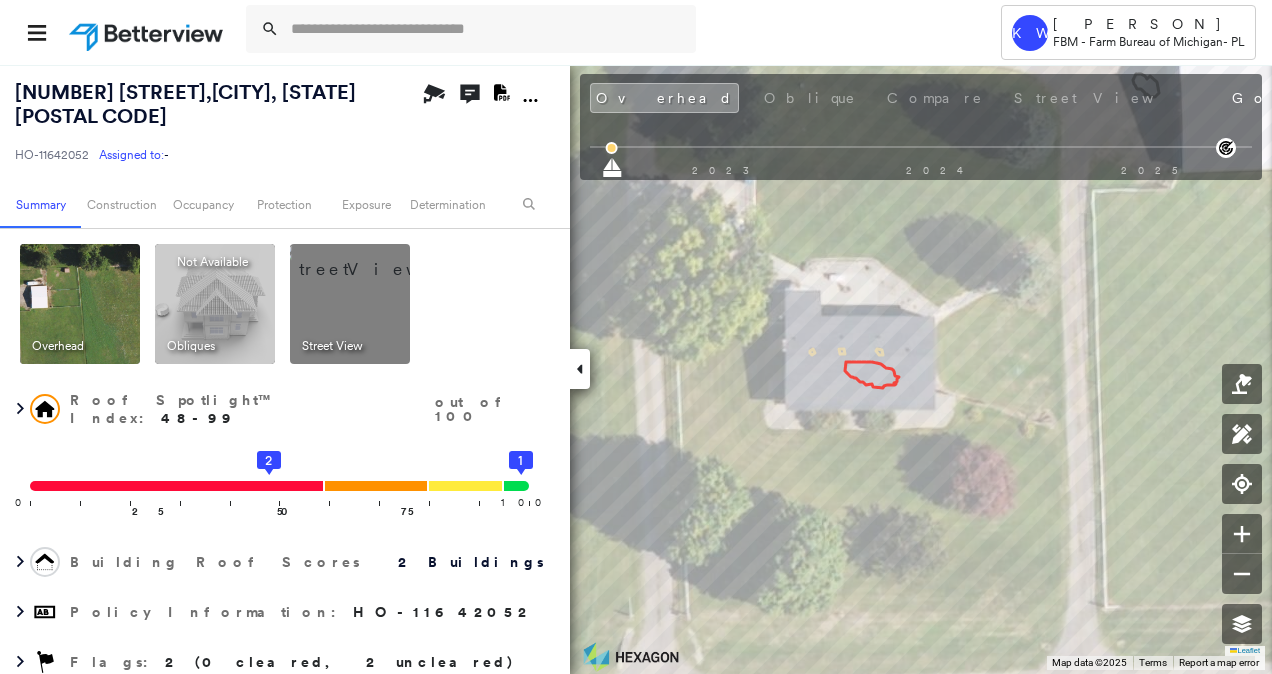 click at bounding box center [80, 304] 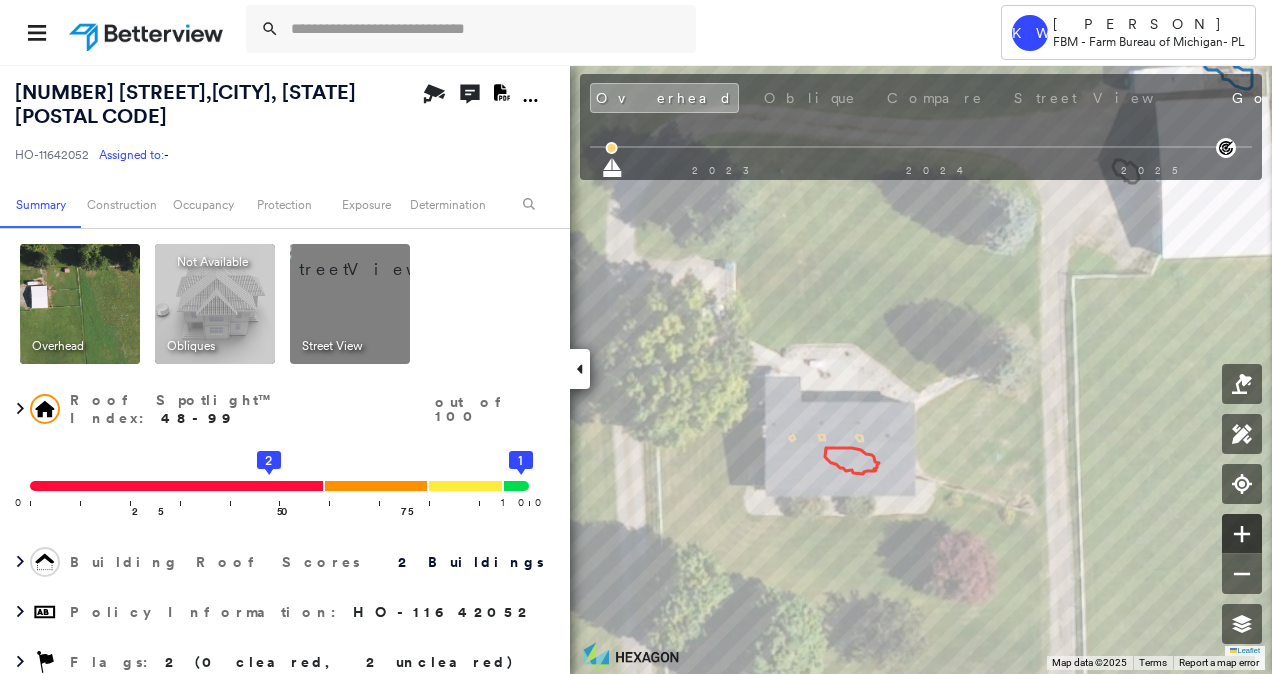 click 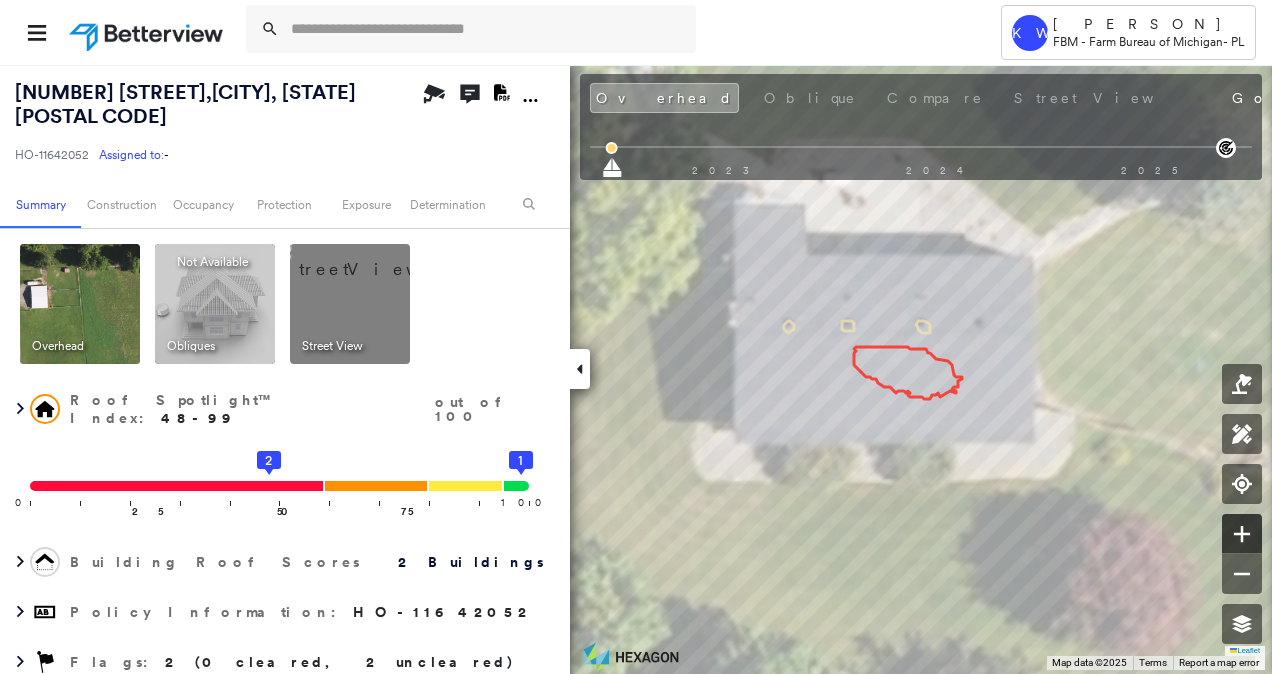 click 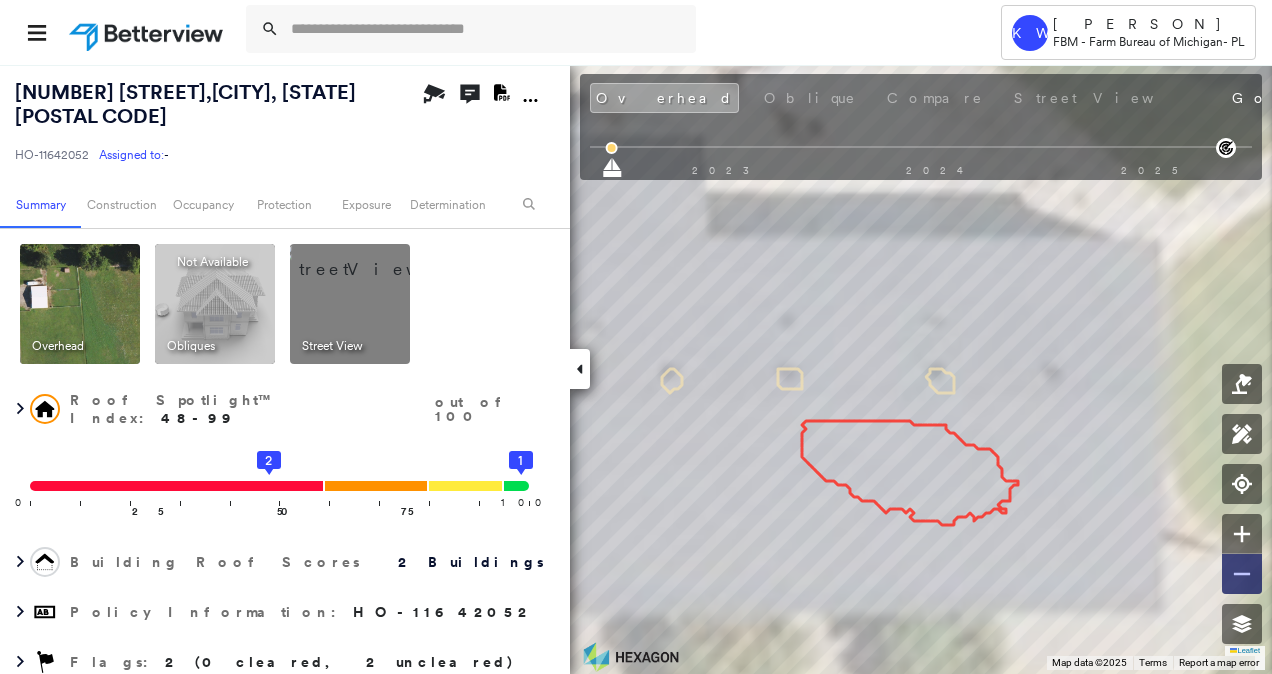 click 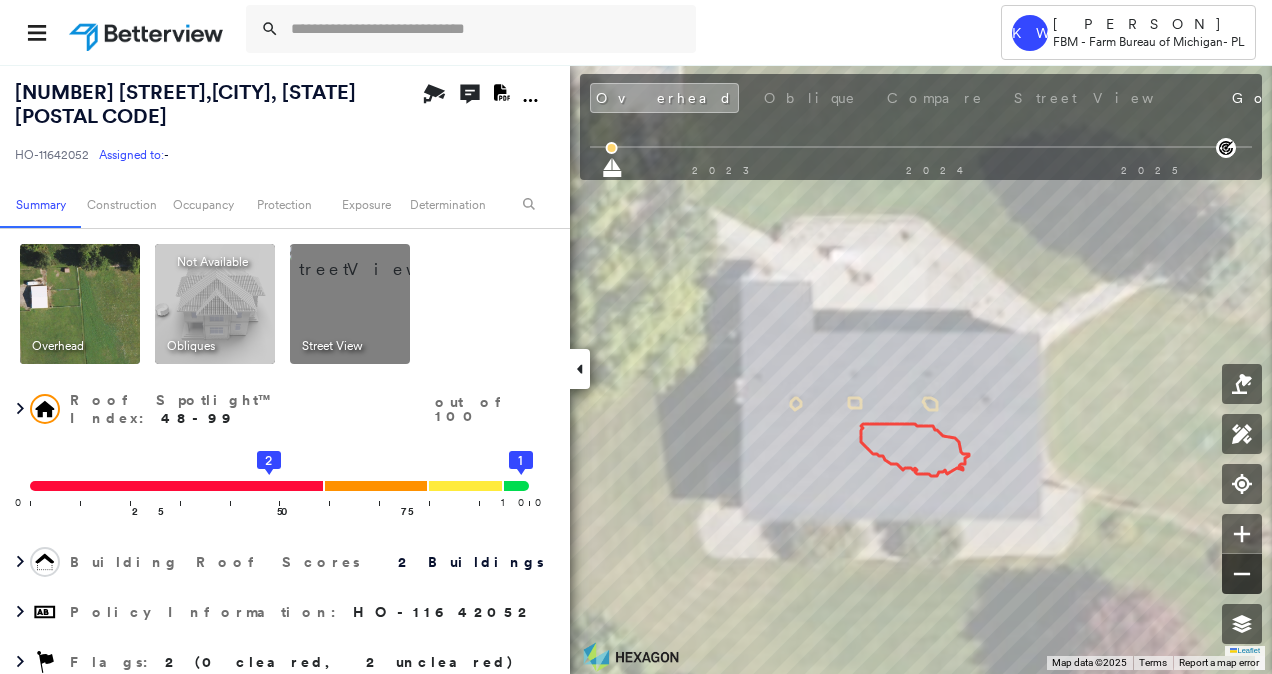 click 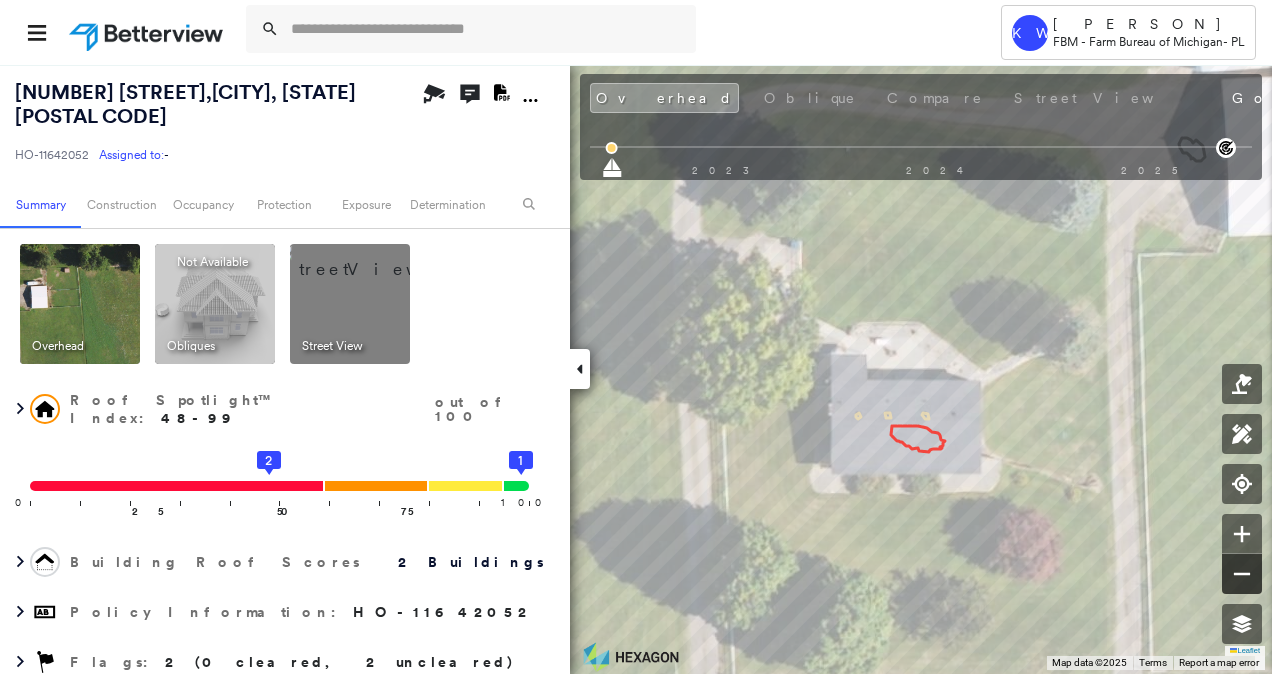 click 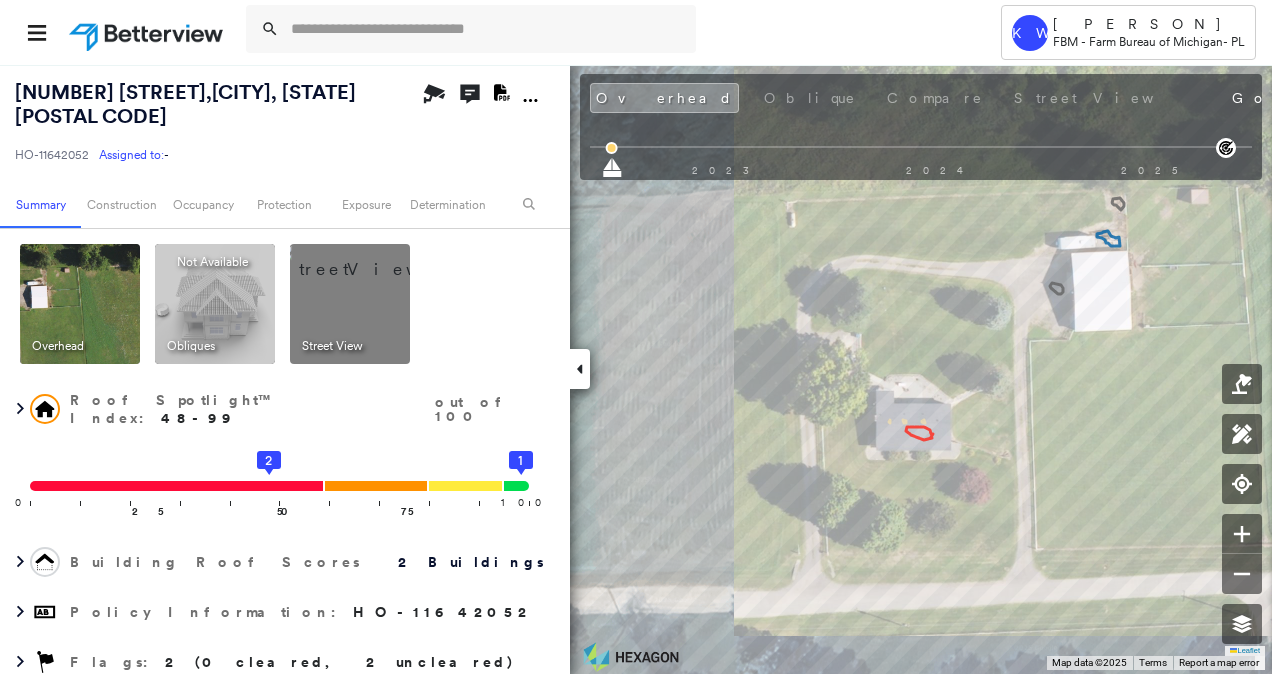 click at bounding box center (374, 259) 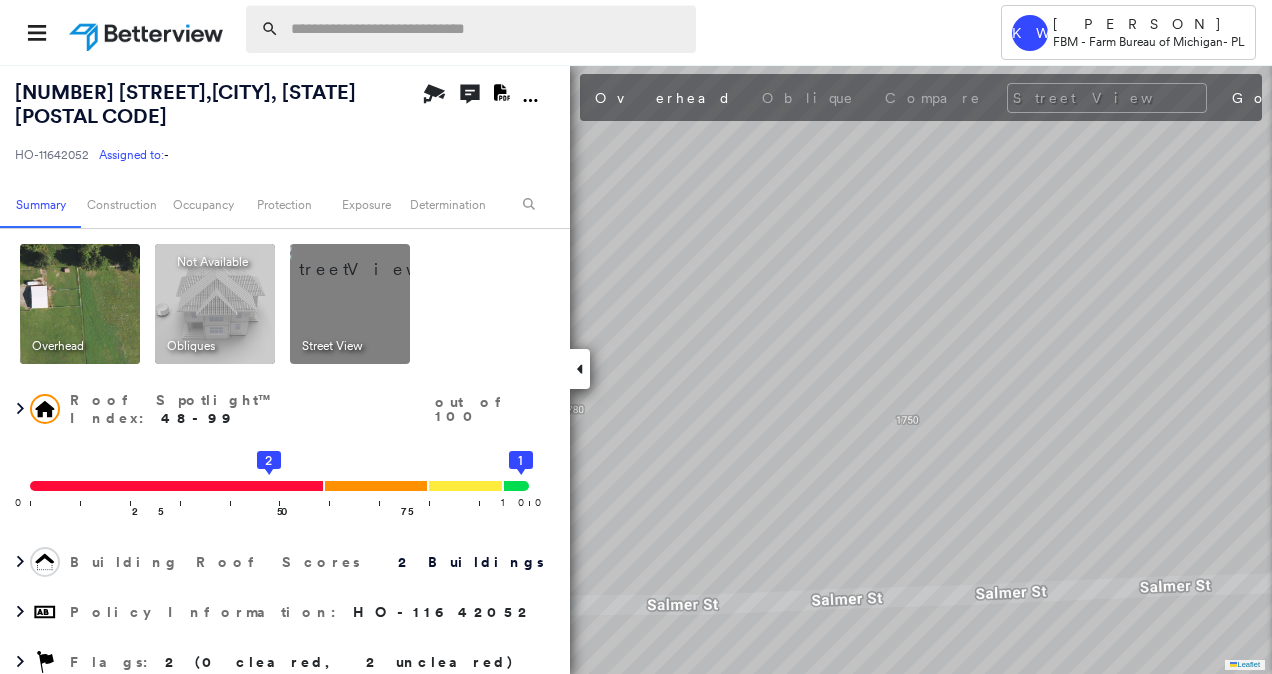click at bounding box center [487, 29] 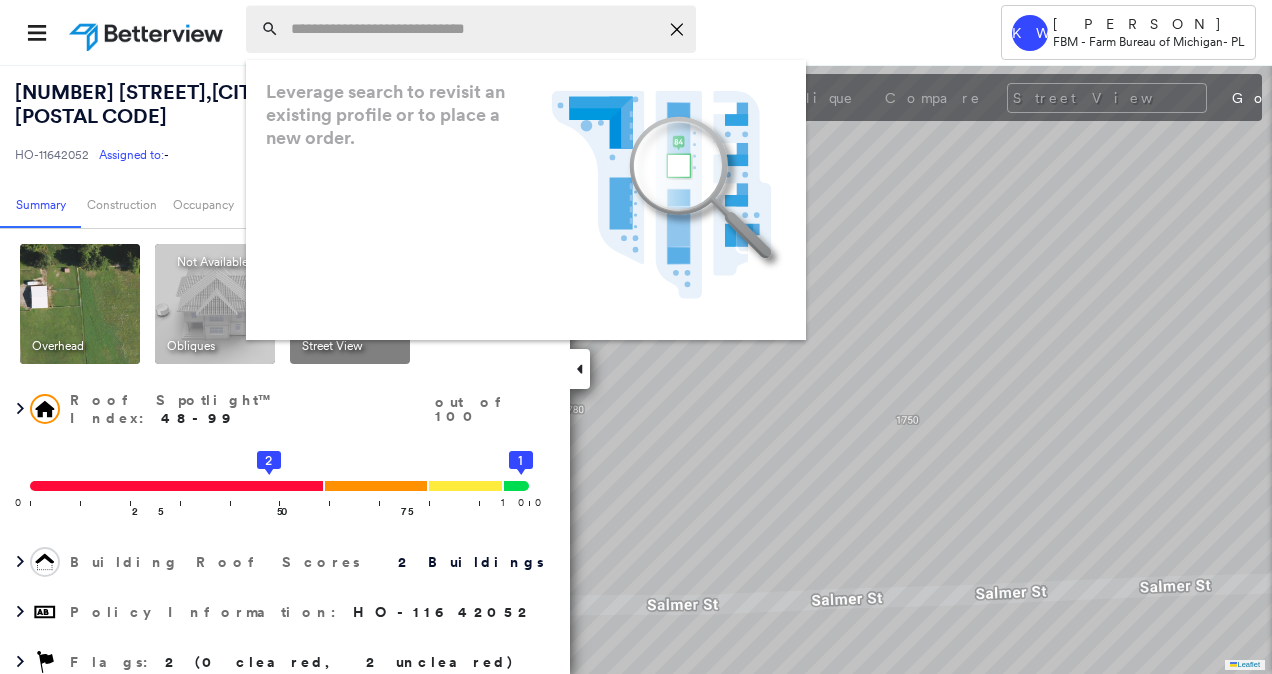 paste on "**********" 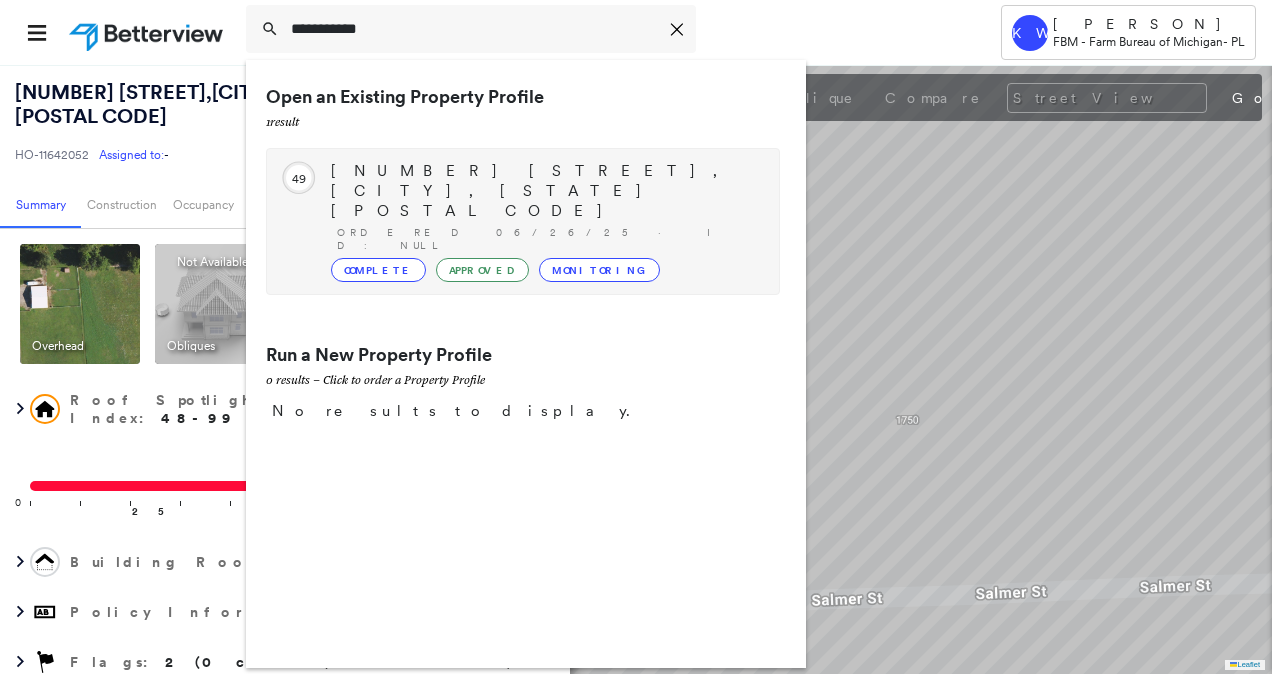 type on "**********" 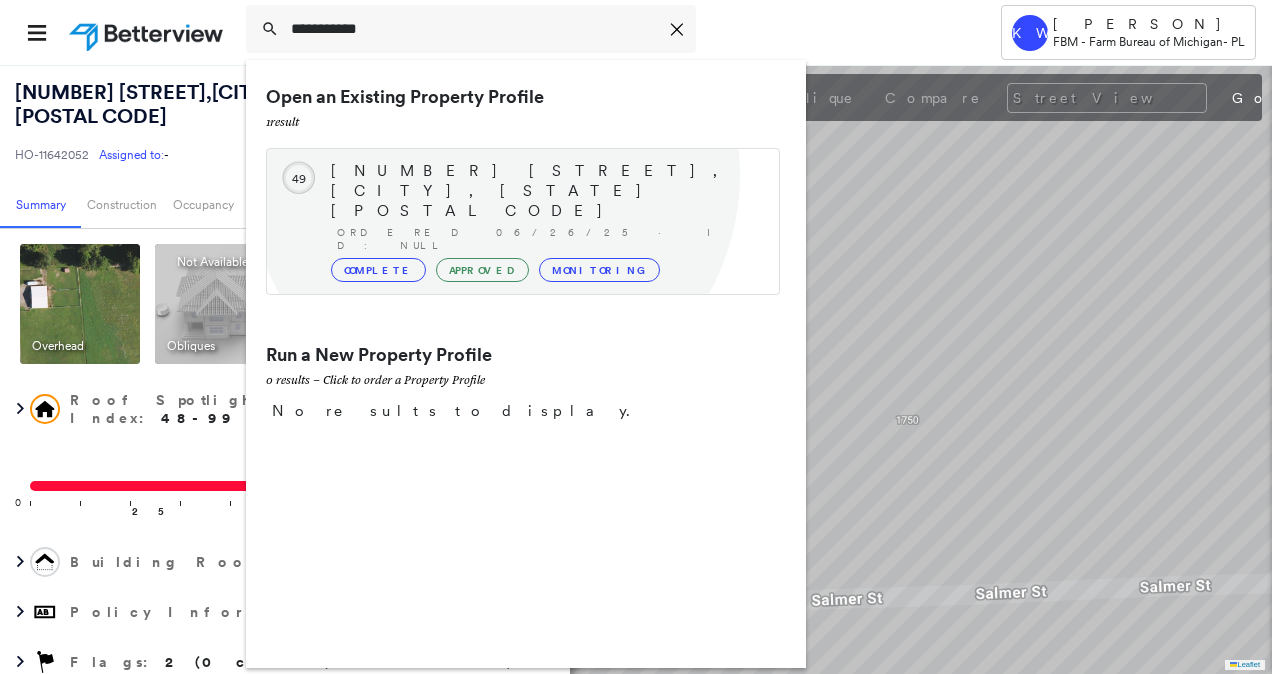 drag, startPoint x: 494, startPoint y: 174, endPoint x: 424, endPoint y: 1, distance: 186.62529 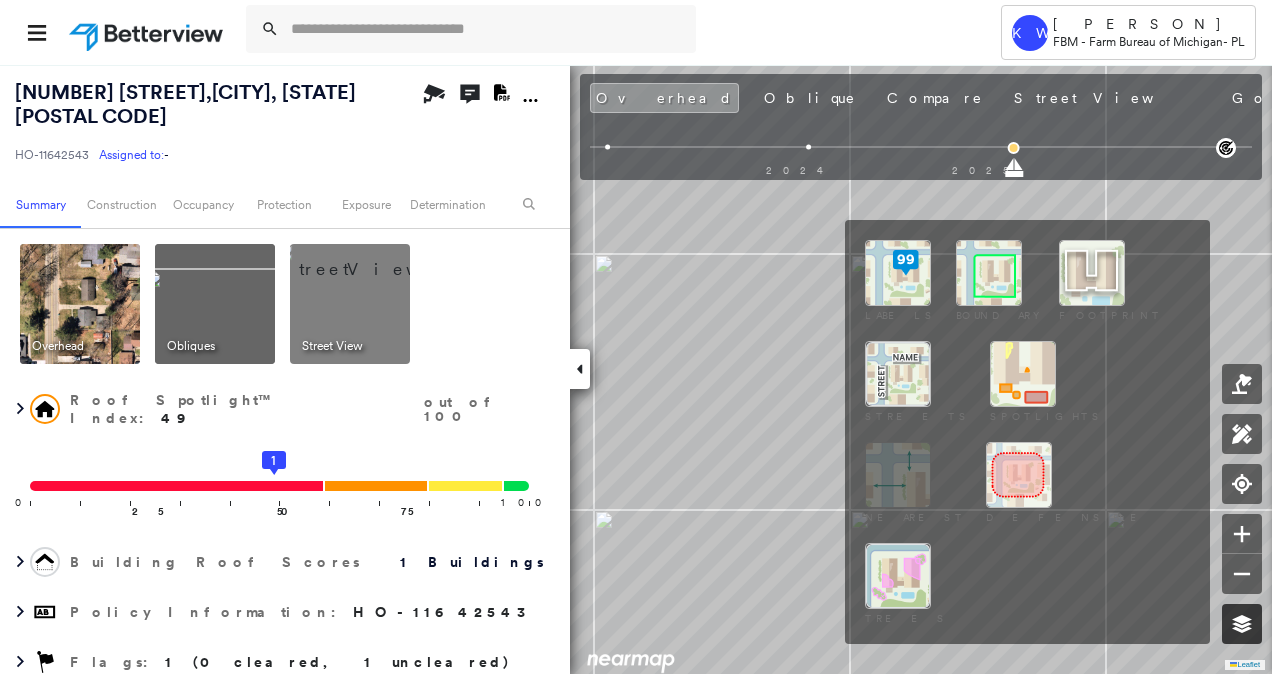 click at bounding box center [1242, 624] 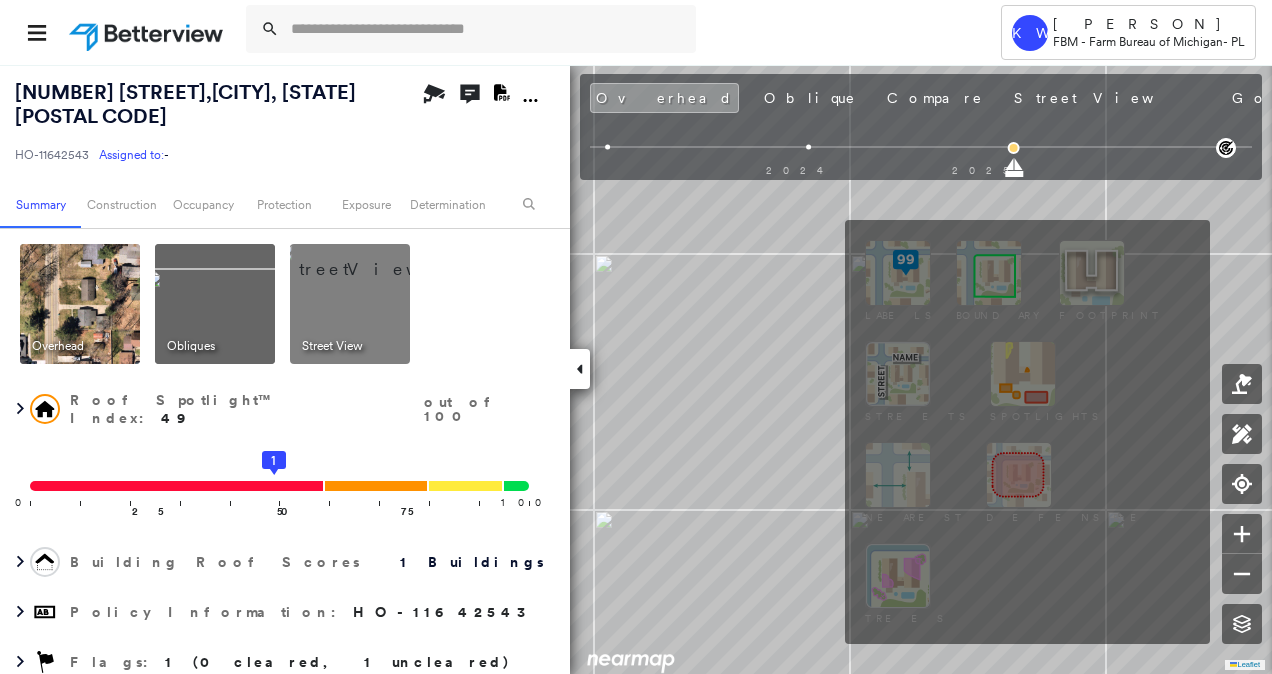 drag, startPoint x: 896, startPoint y: 572, endPoint x: 952, endPoint y: 533, distance: 68.24222 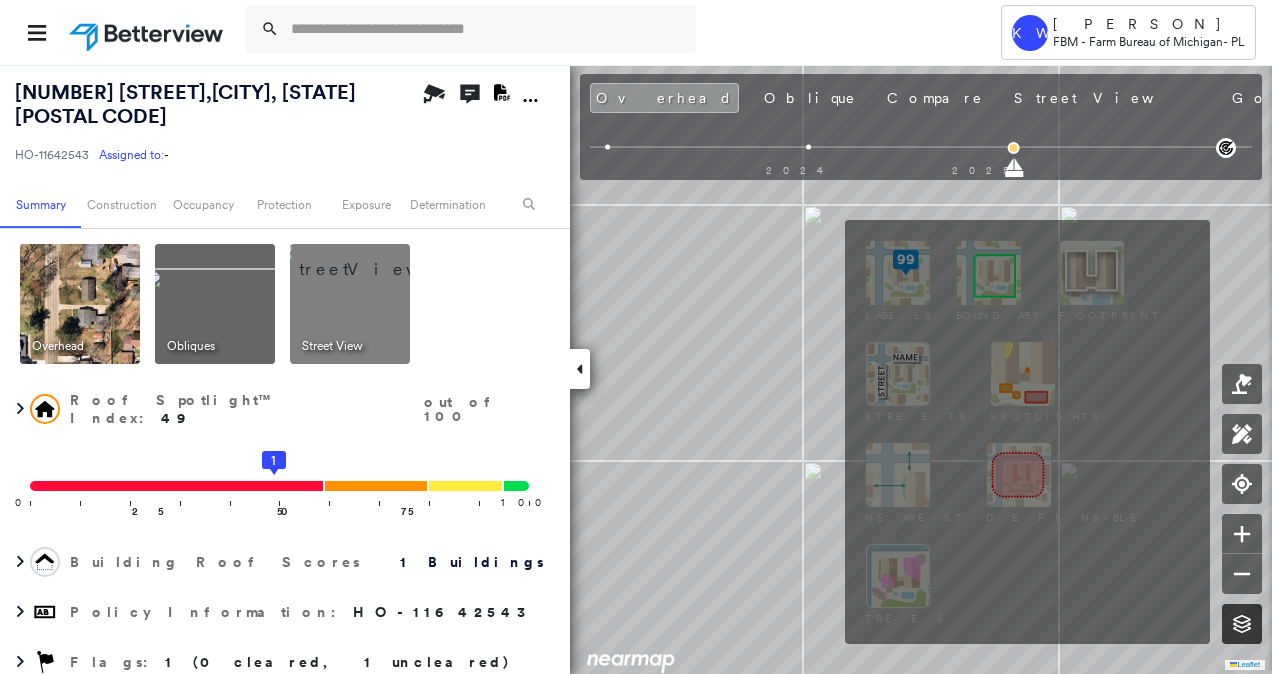 click 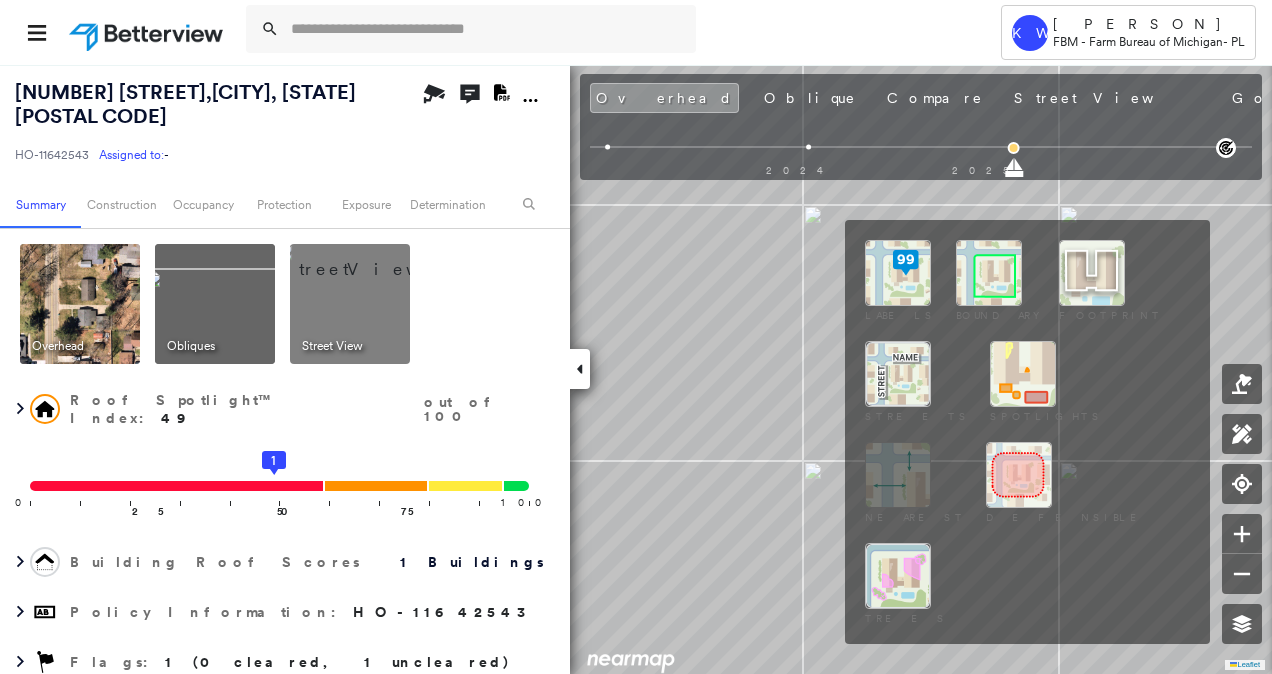drag, startPoint x: 882, startPoint y: 582, endPoint x: 923, endPoint y: 580, distance: 41.04875 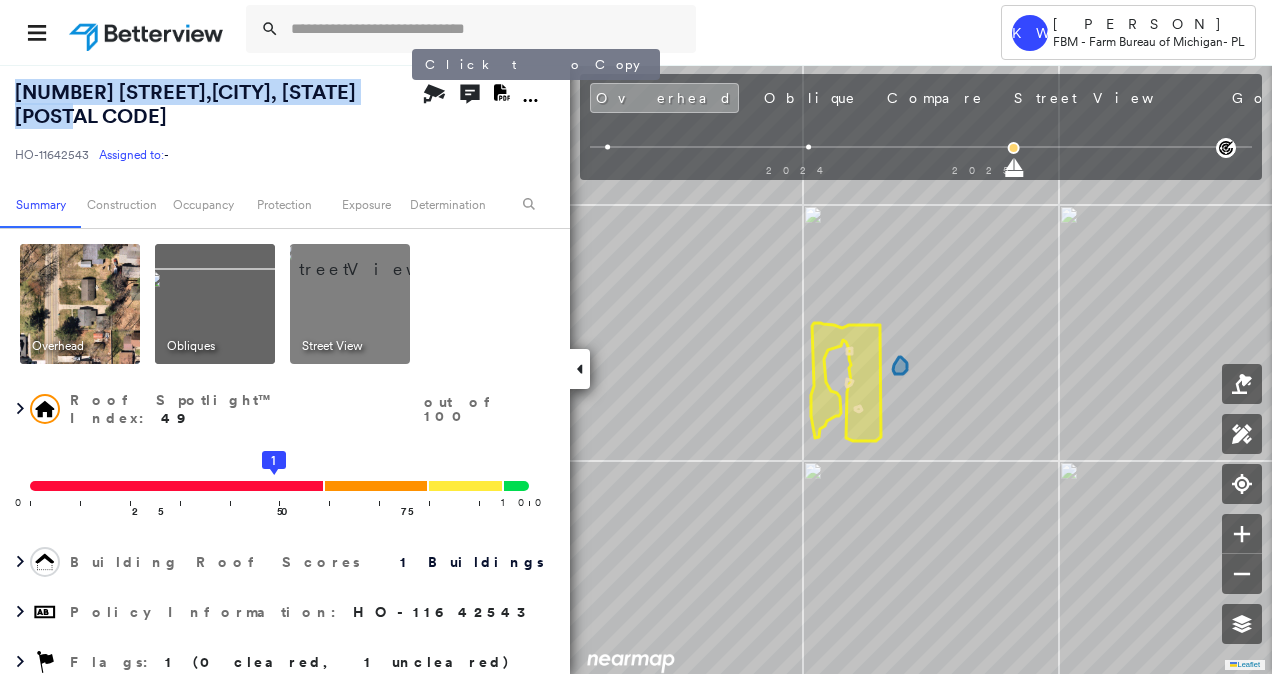 drag, startPoint x: 9, startPoint y: 90, endPoint x: 410, endPoint y: 94, distance: 401.01996 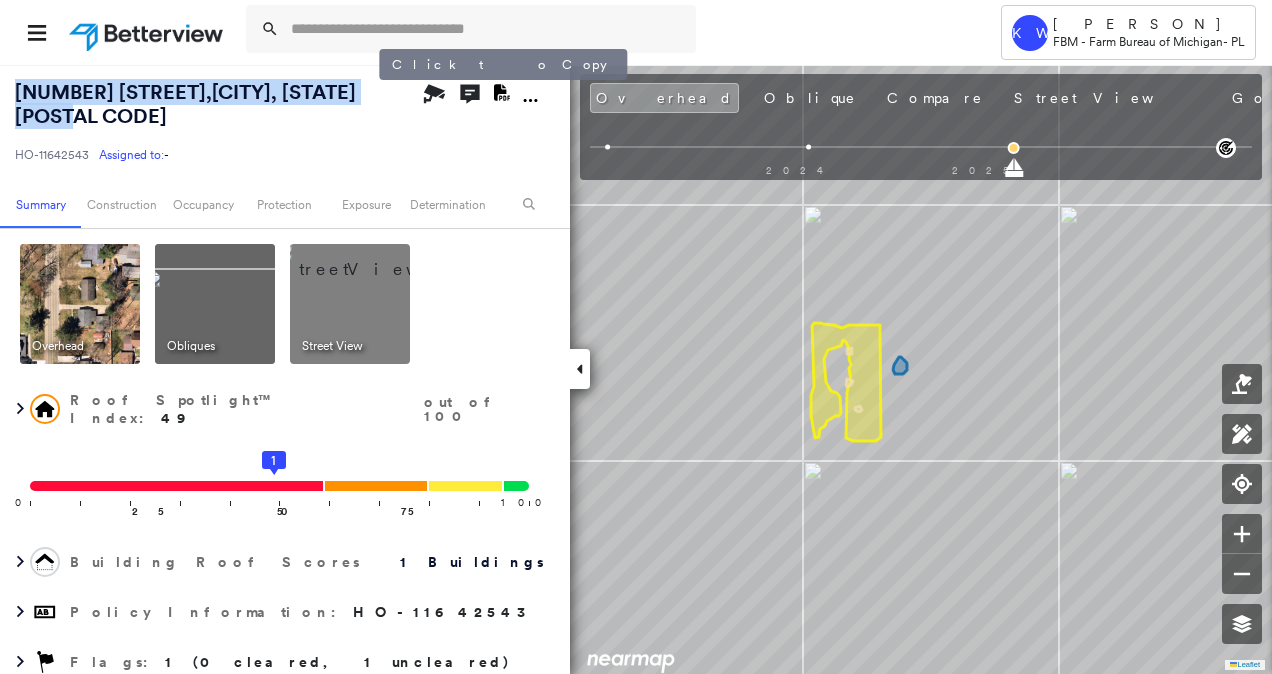 drag, startPoint x: 410, startPoint y: 94, endPoint x: 377, endPoint y: 94, distance: 33 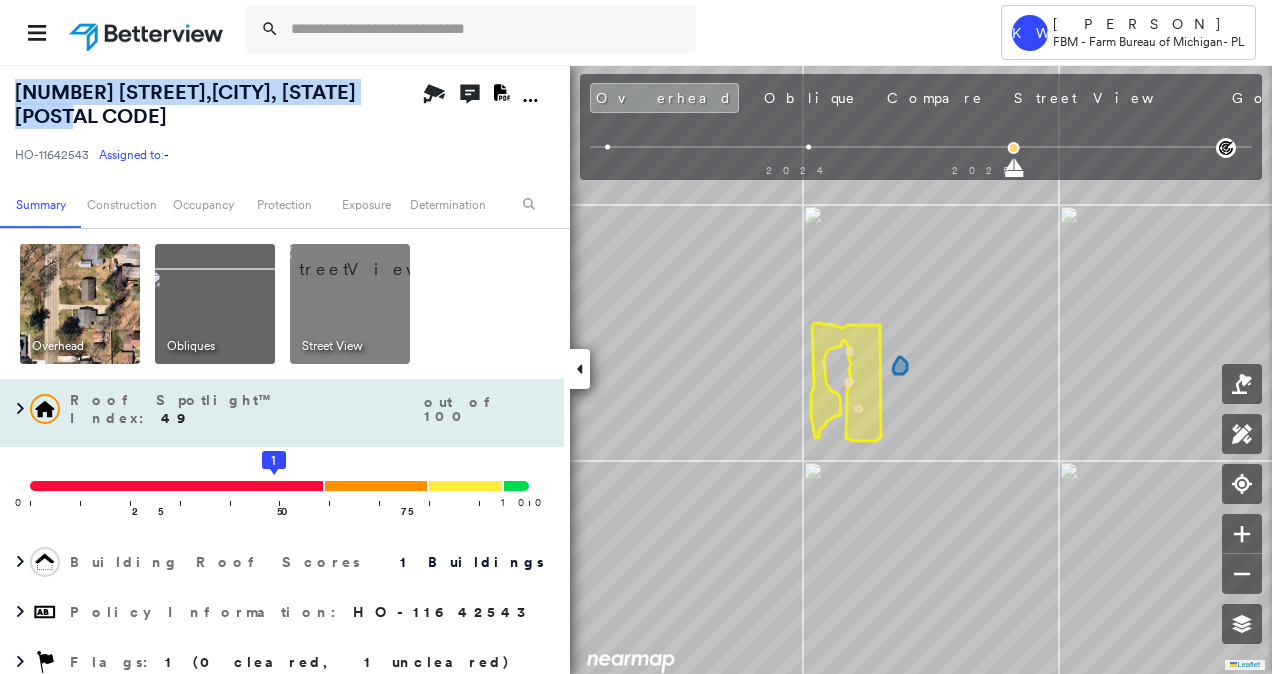 drag, startPoint x: 330, startPoint y: 292, endPoint x: 372, endPoint y: 375, distance: 93.0215 